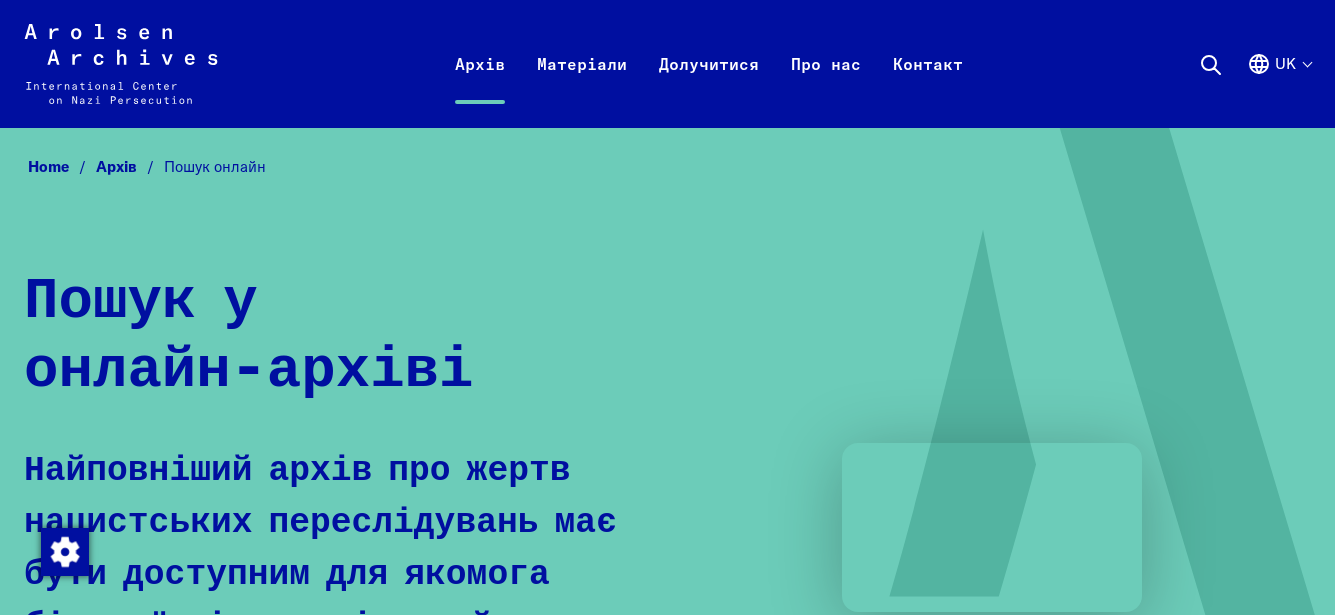scroll, scrollTop: 0, scrollLeft: 0, axis: both 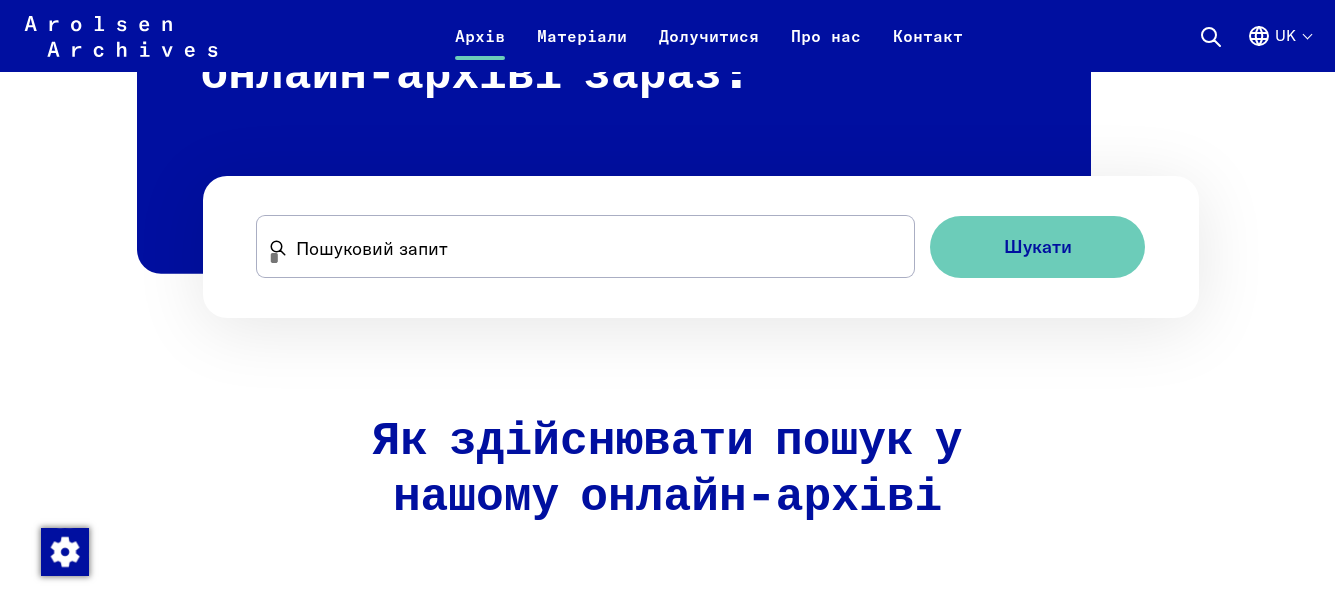 drag, startPoint x: 1341, startPoint y: 66, endPoint x: 1304, endPoint y: 199, distance: 138.05072 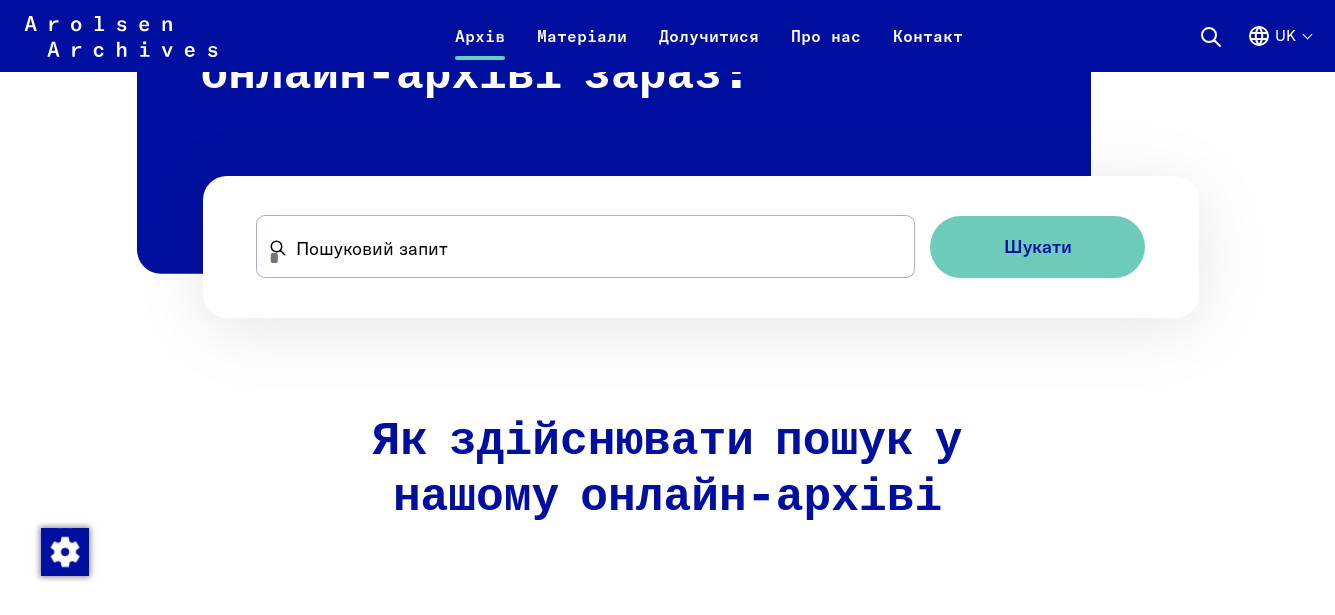 click on "Перейти до змісту             Arolsen Archives - Міжнародний центр вивчення переслідувань в часи націонал-соціалізму | Повернутися на домашню сторінку       Архів         Пошук онлайн   Запит     Форма запиту                 Матеріали         Флаєри та брошури   Умови використання             Долучитися         #StolenMemory     Що таке #StolenMemory   Пересувна виставка   Інформація для волонтерів   Освітні проєкти   Онлайн-виставки та стендові виставки                 Про нас         Короткий опис             Контакт      uk       Вибір мови       Закрити вибір мови              Deutsch           English           Français           Polski           Русский" at bounding box center [667, 1519] 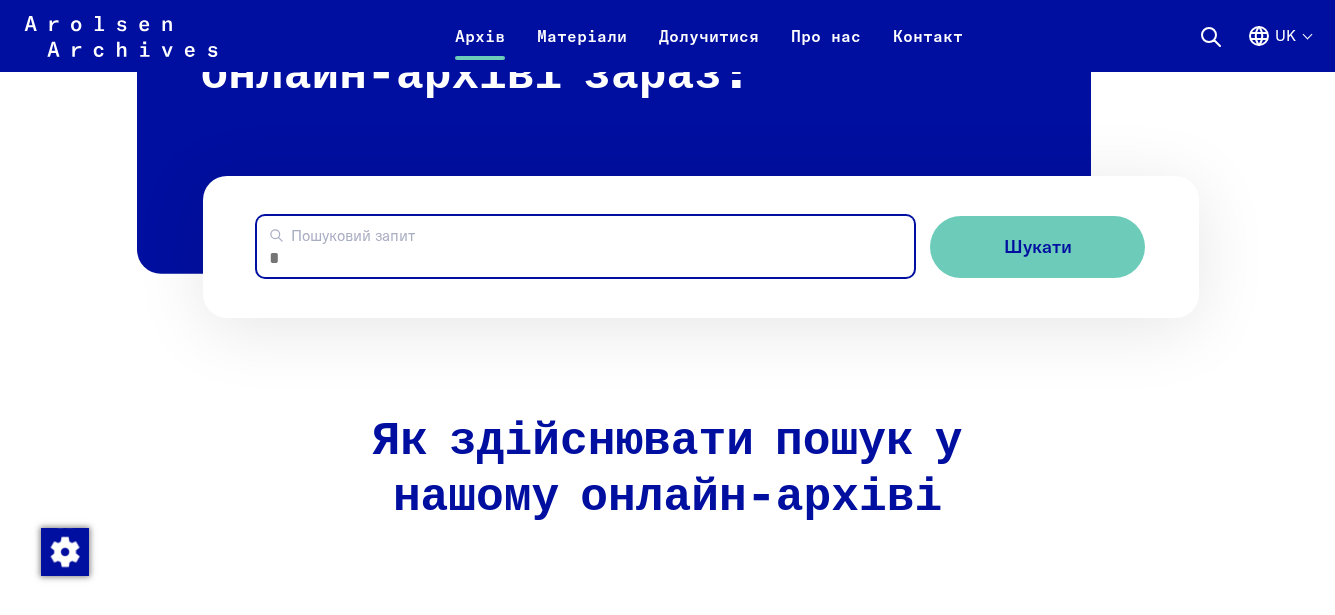 click on "Пошуковий запит" at bounding box center (585, 246) 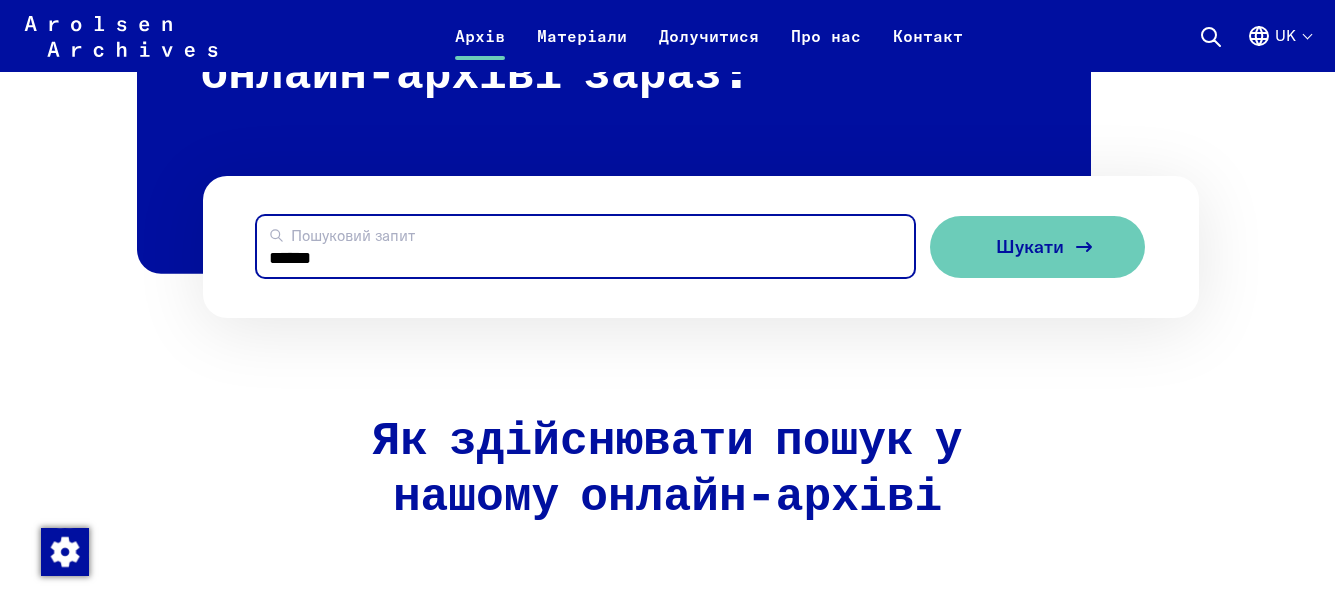 type on "******" 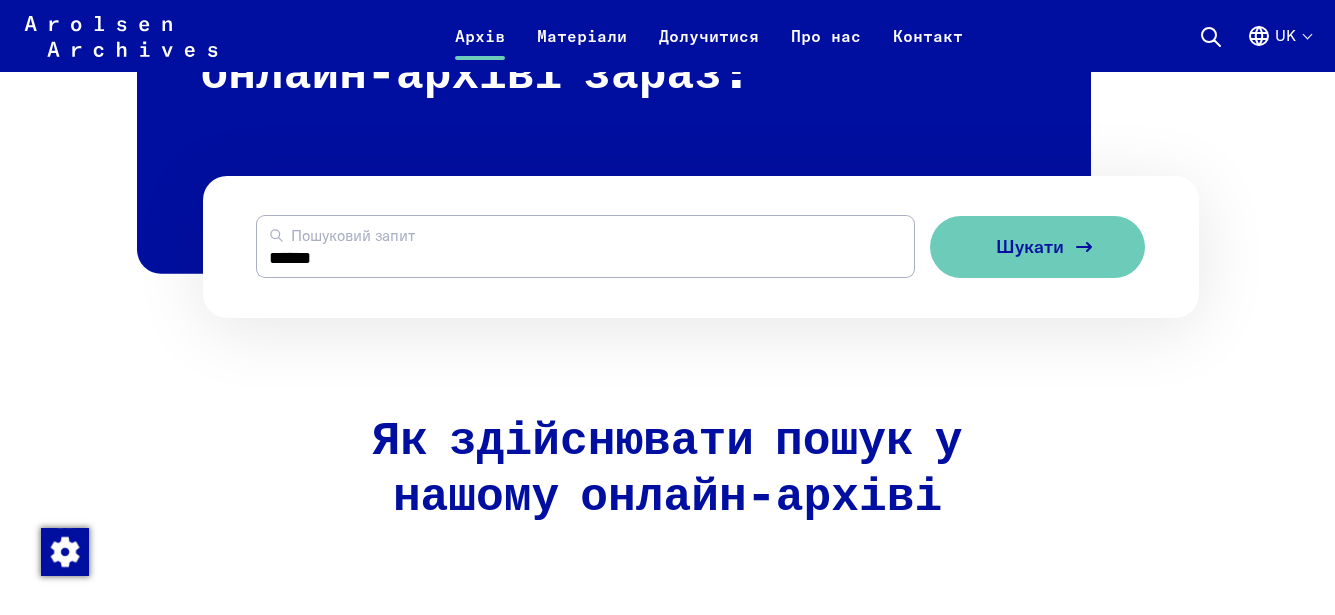click on "Шукати" at bounding box center [1030, 247] 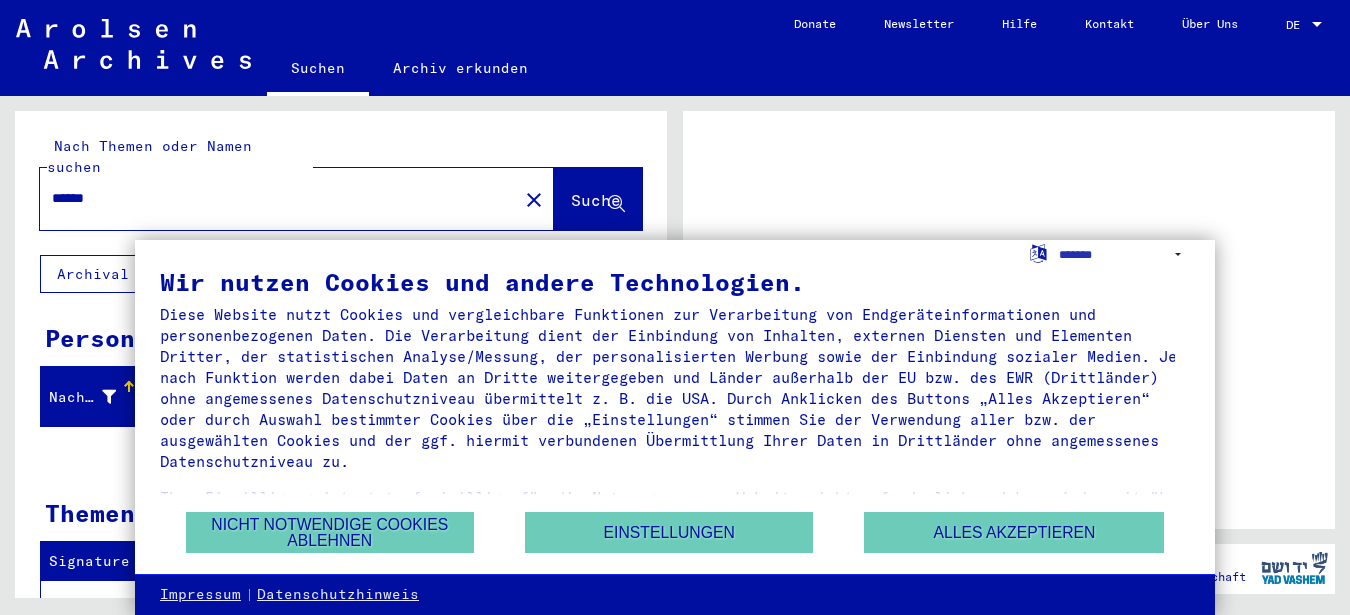 scroll, scrollTop: 0, scrollLeft: 0, axis: both 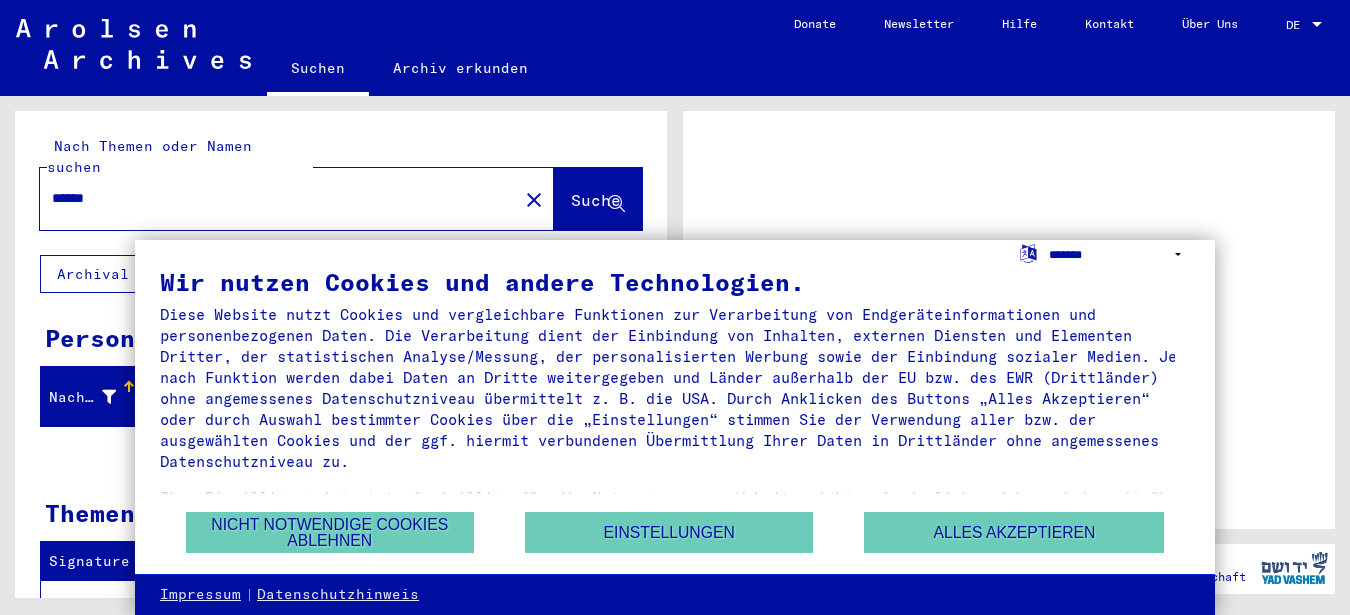 click on "**********" at bounding box center (1119, 254) 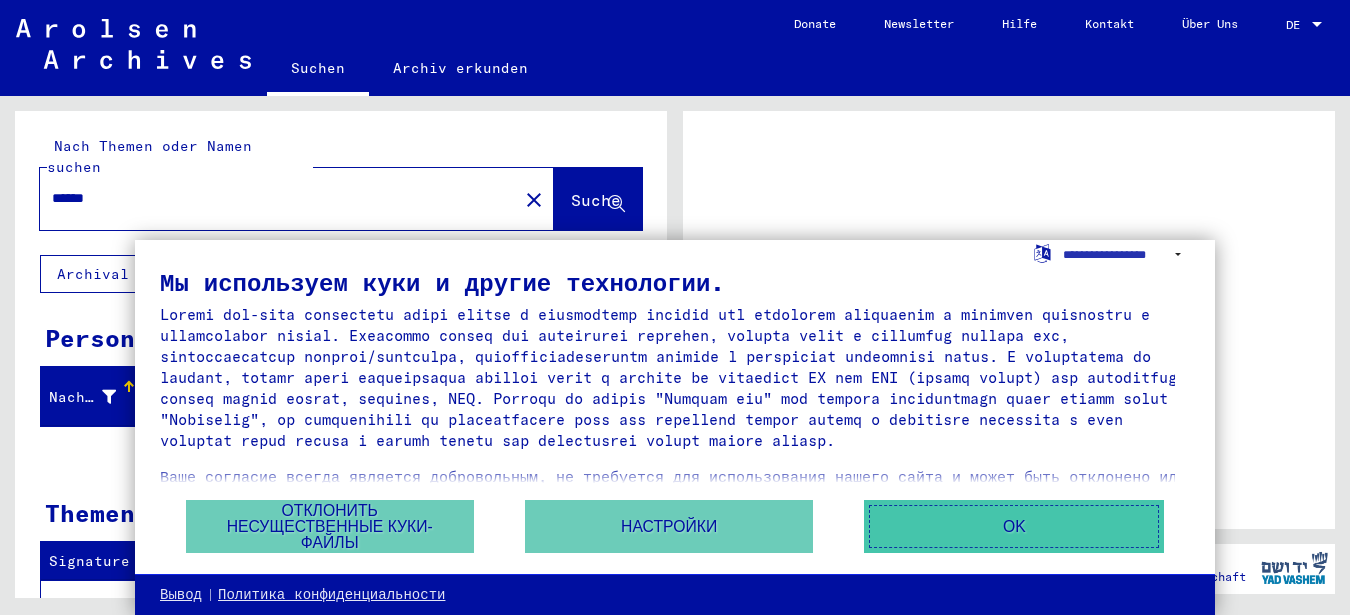click on "OK" at bounding box center (1014, 526) 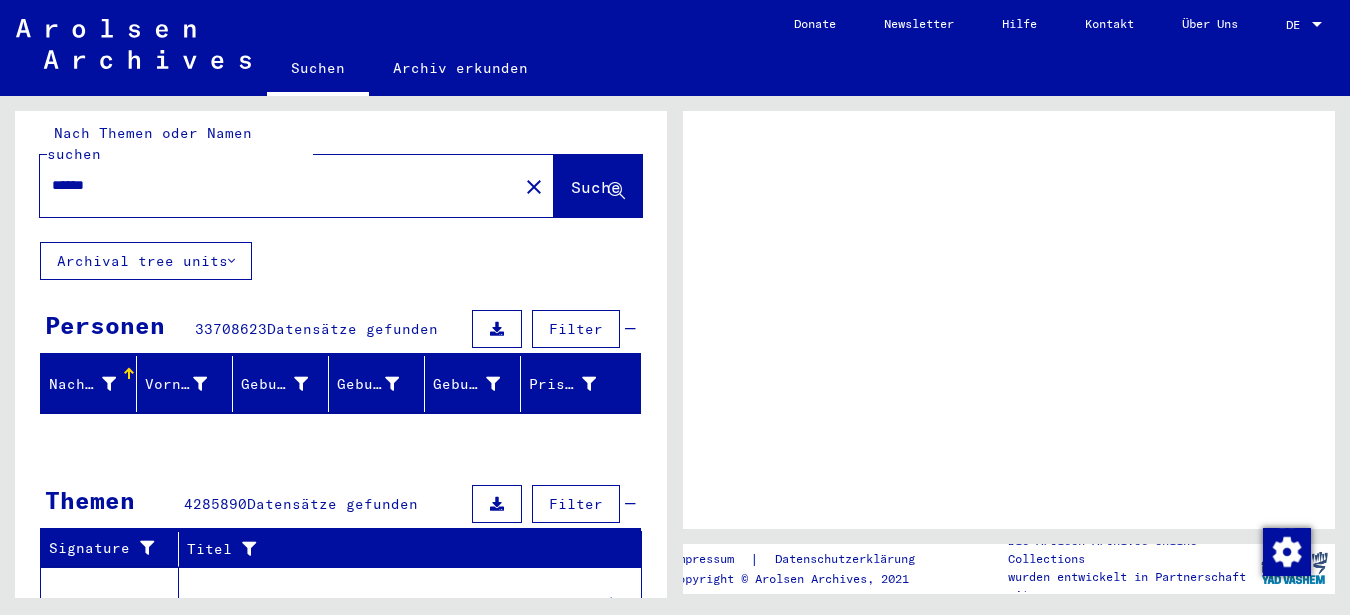 scroll, scrollTop: 0, scrollLeft: 0, axis: both 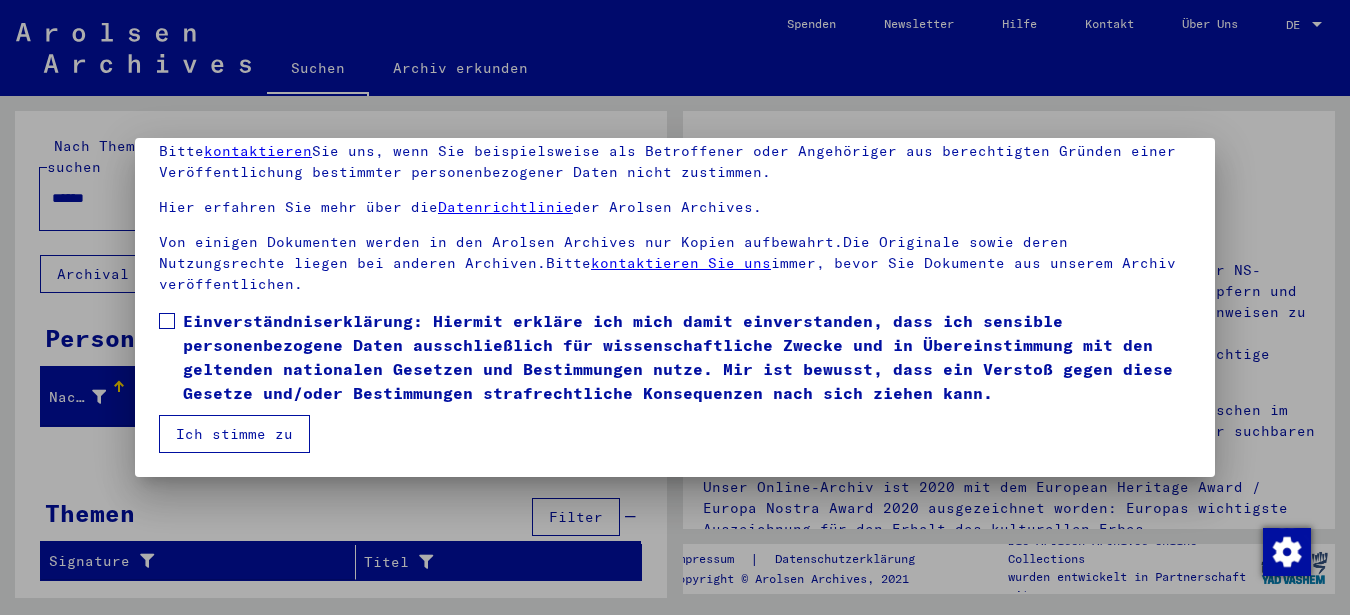 click at bounding box center [167, 321] 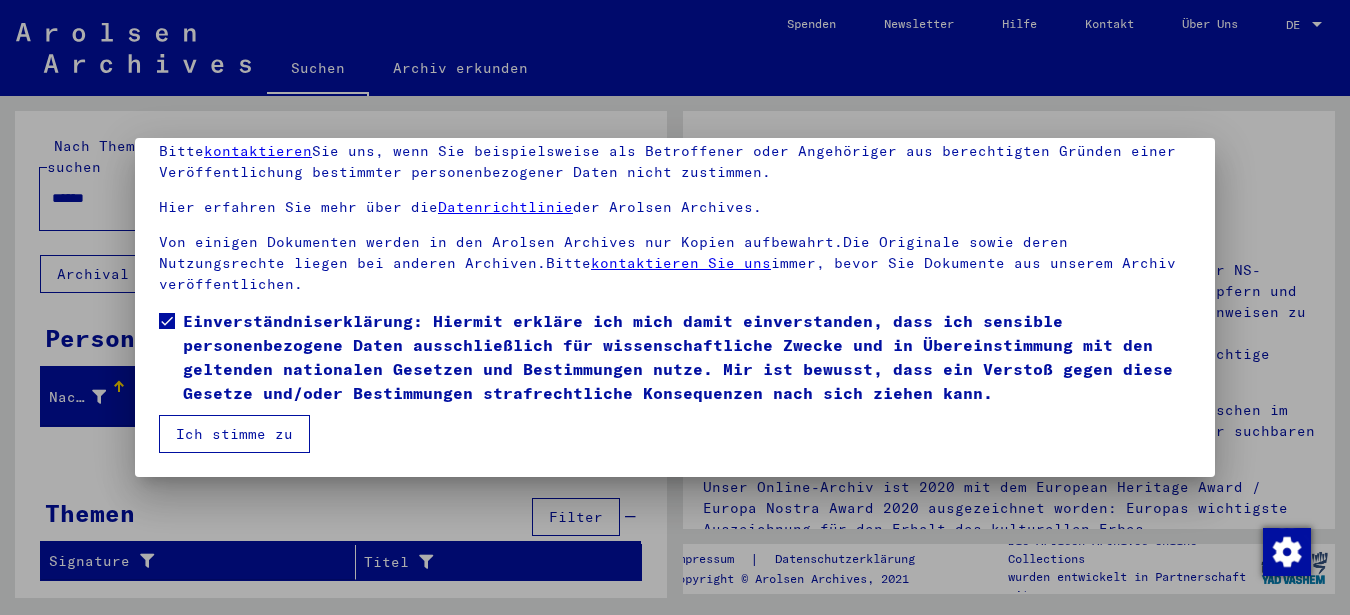 click on "Ich stimme zu" at bounding box center (234, 434) 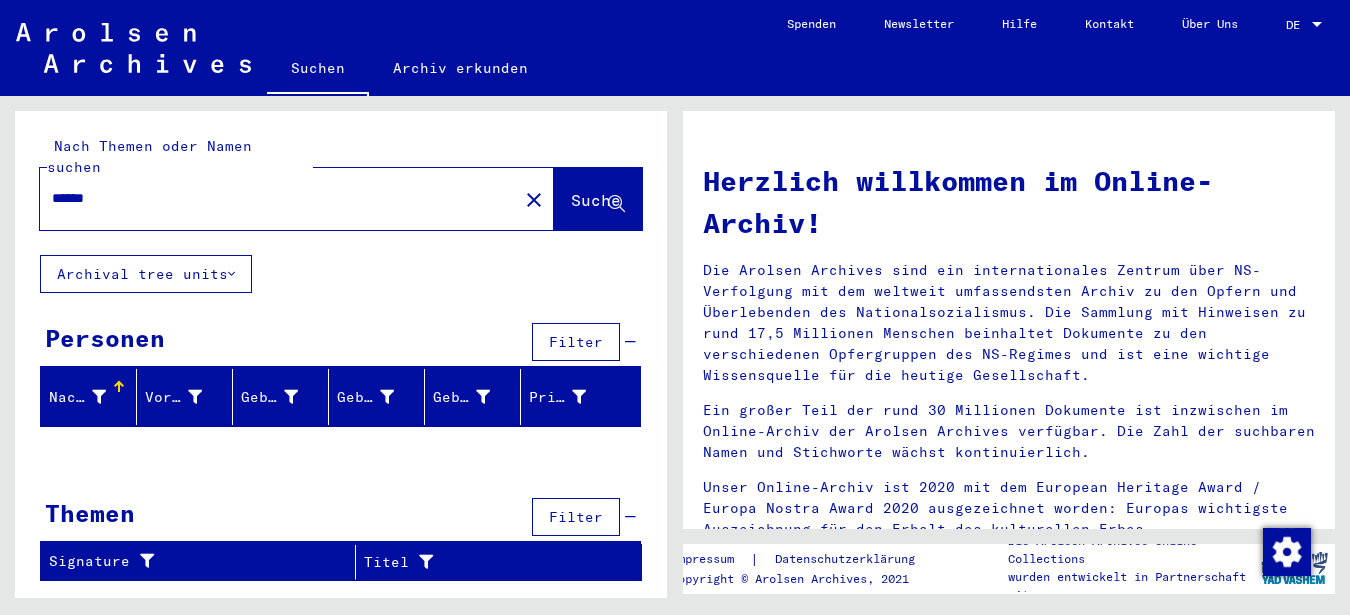 click on "DE" at bounding box center [1297, 25] 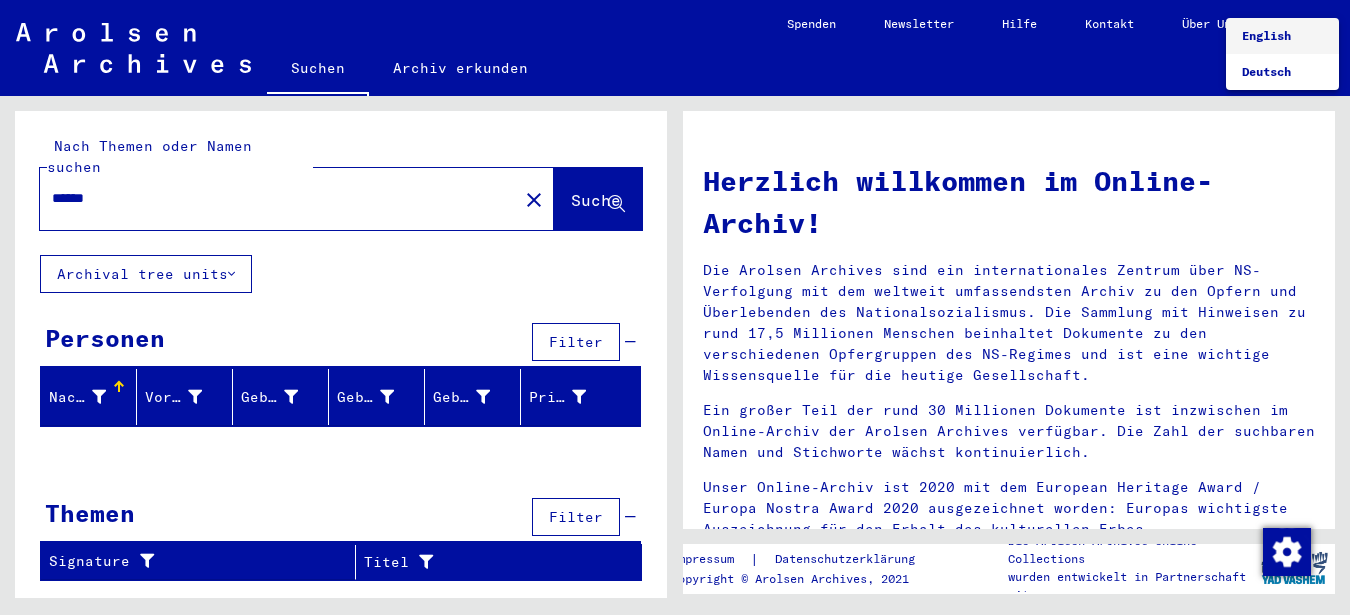 click at bounding box center (675, 307) 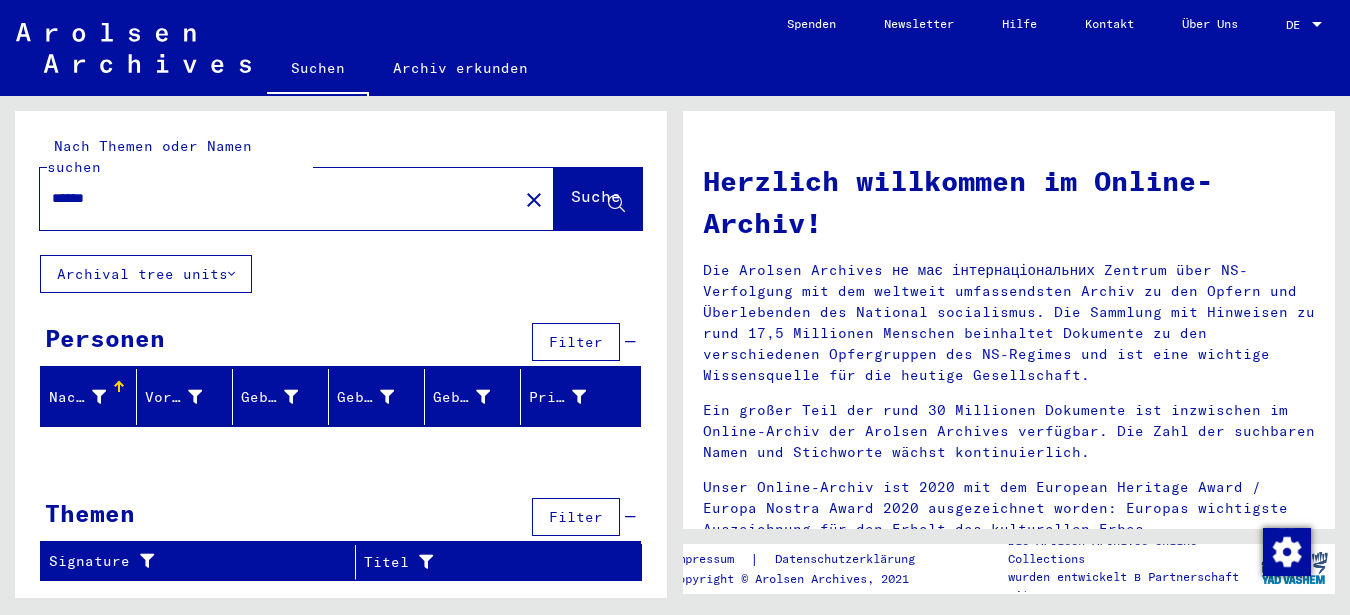 click on "******" at bounding box center (273, 198) 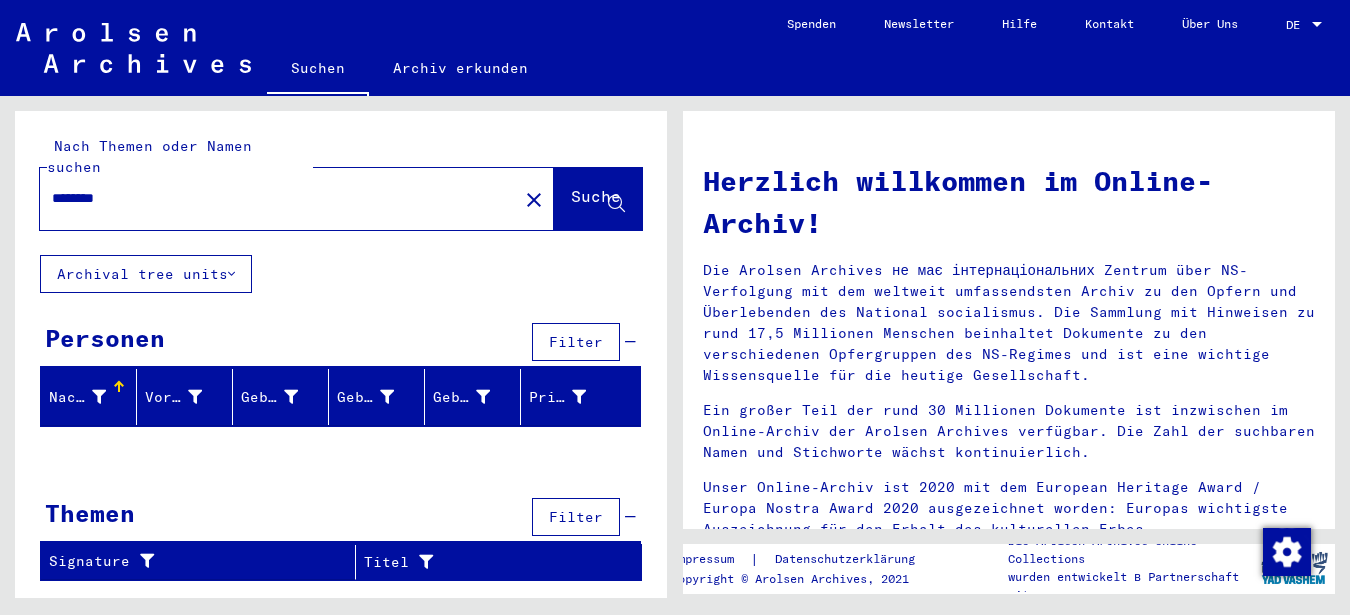 click on "Suche" 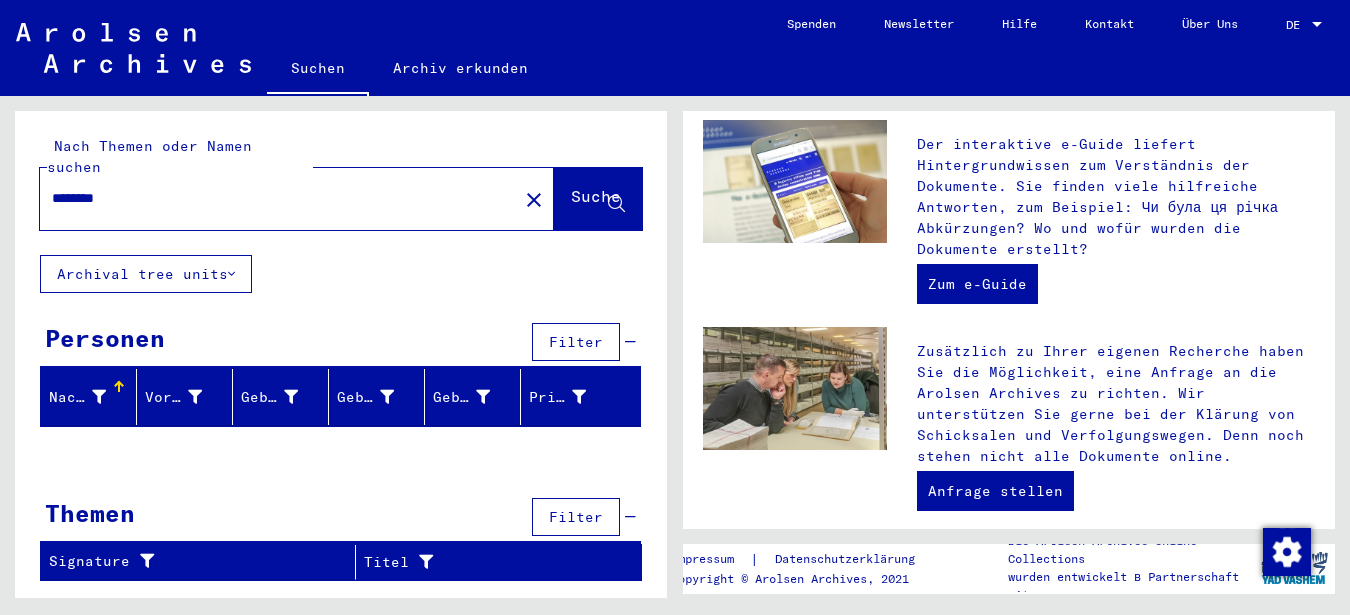 scroll, scrollTop: 937, scrollLeft: 0, axis: vertical 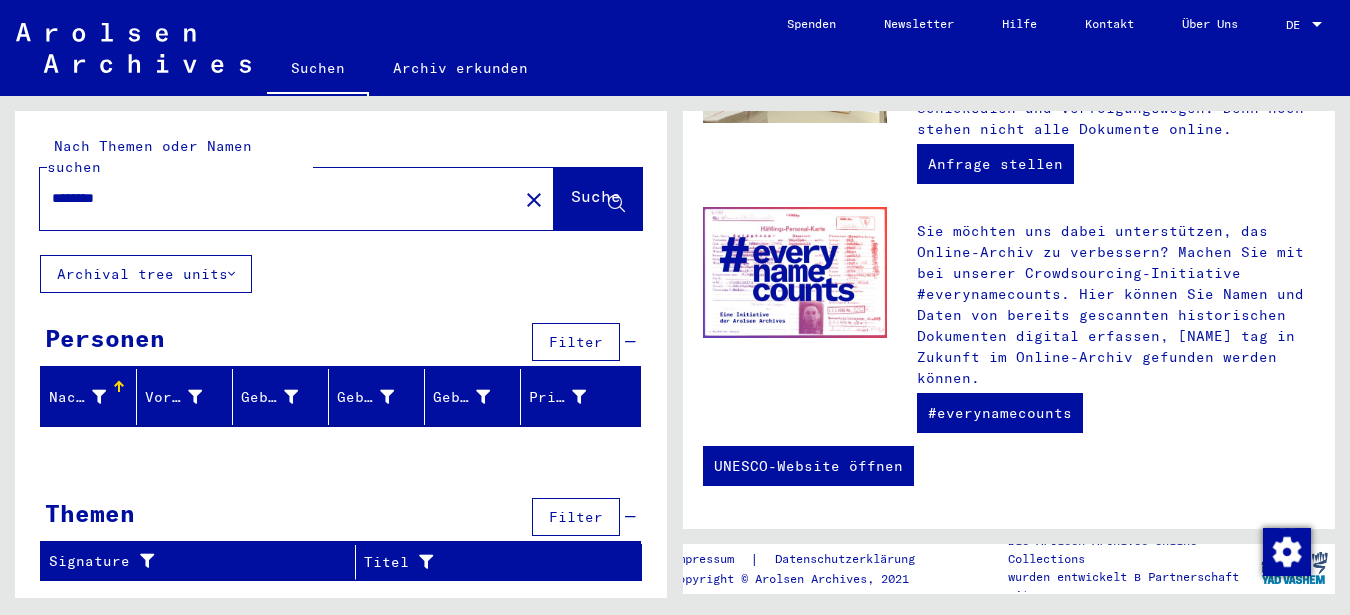 click on "********" at bounding box center [273, 198] 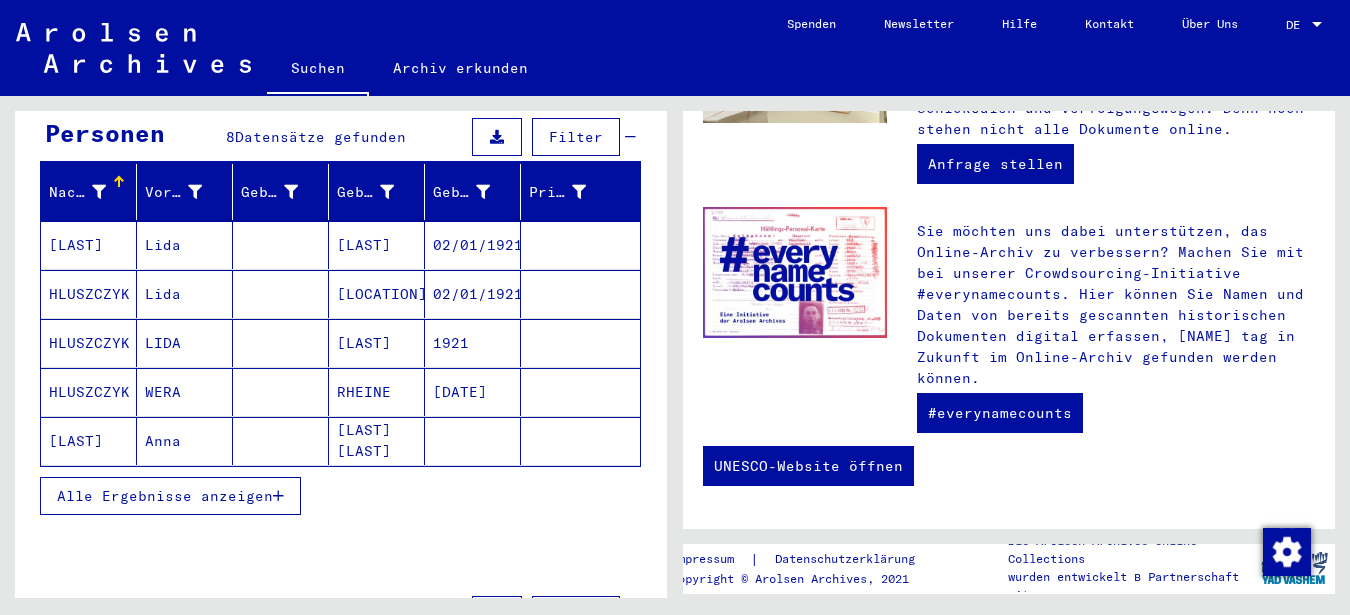 scroll, scrollTop: 181, scrollLeft: 0, axis: vertical 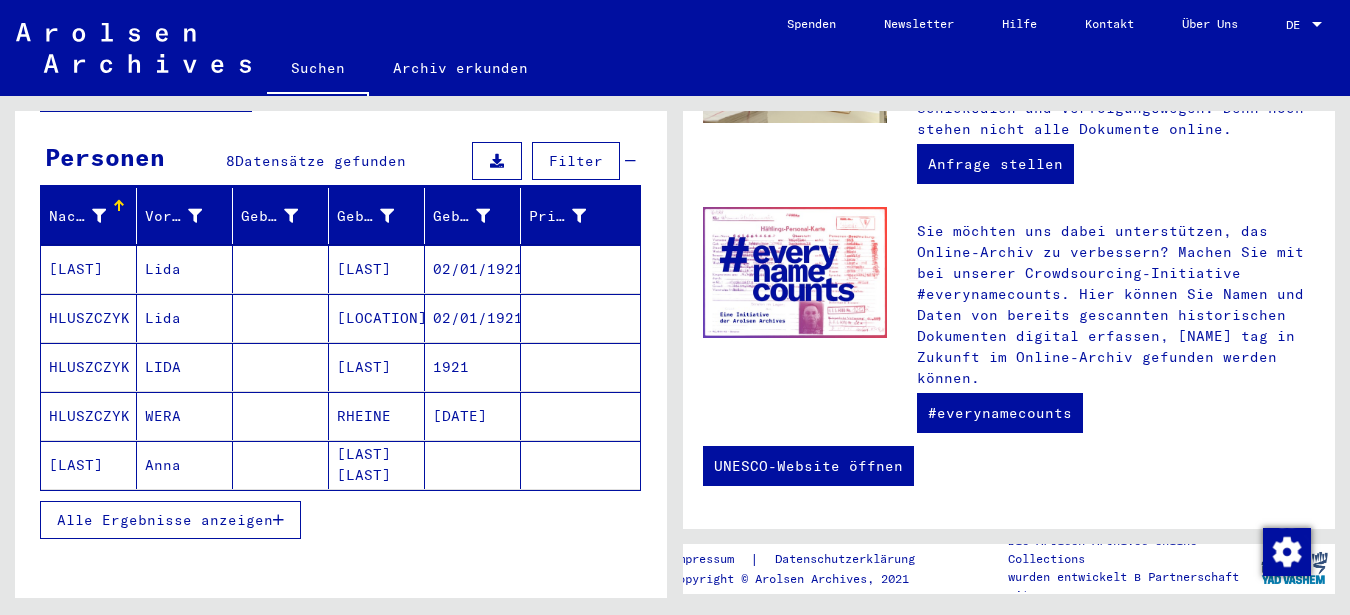click on "[LAST]" at bounding box center (89, 318) 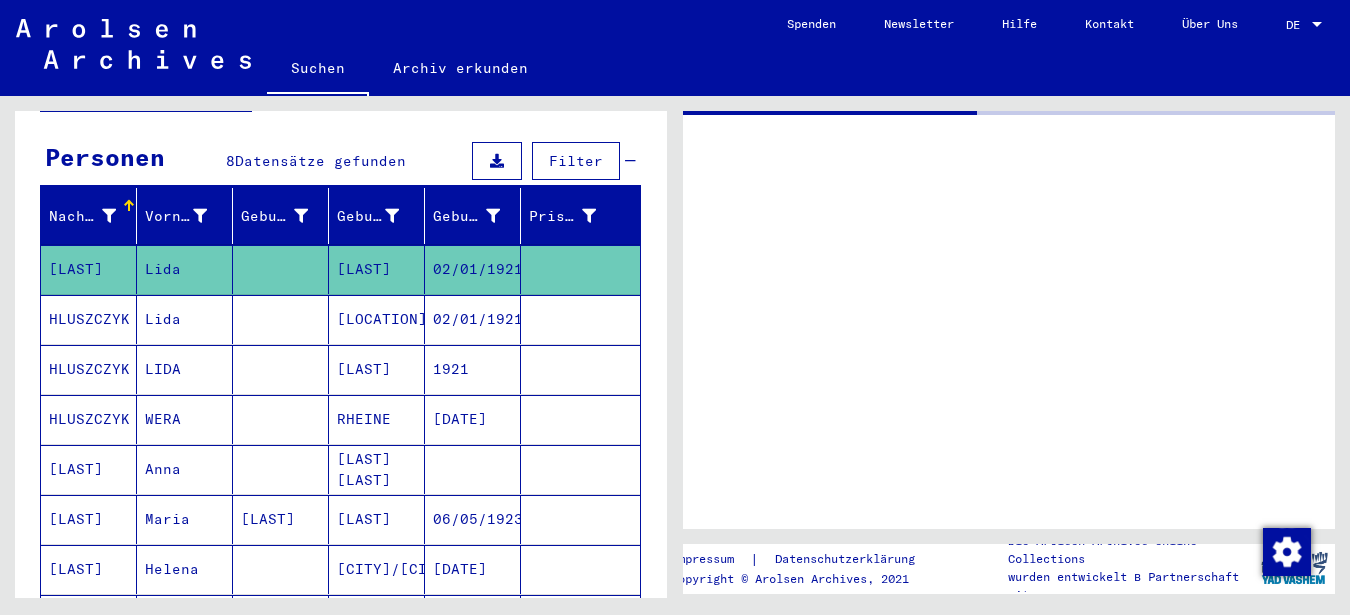 scroll, scrollTop: 0, scrollLeft: 0, axis: both 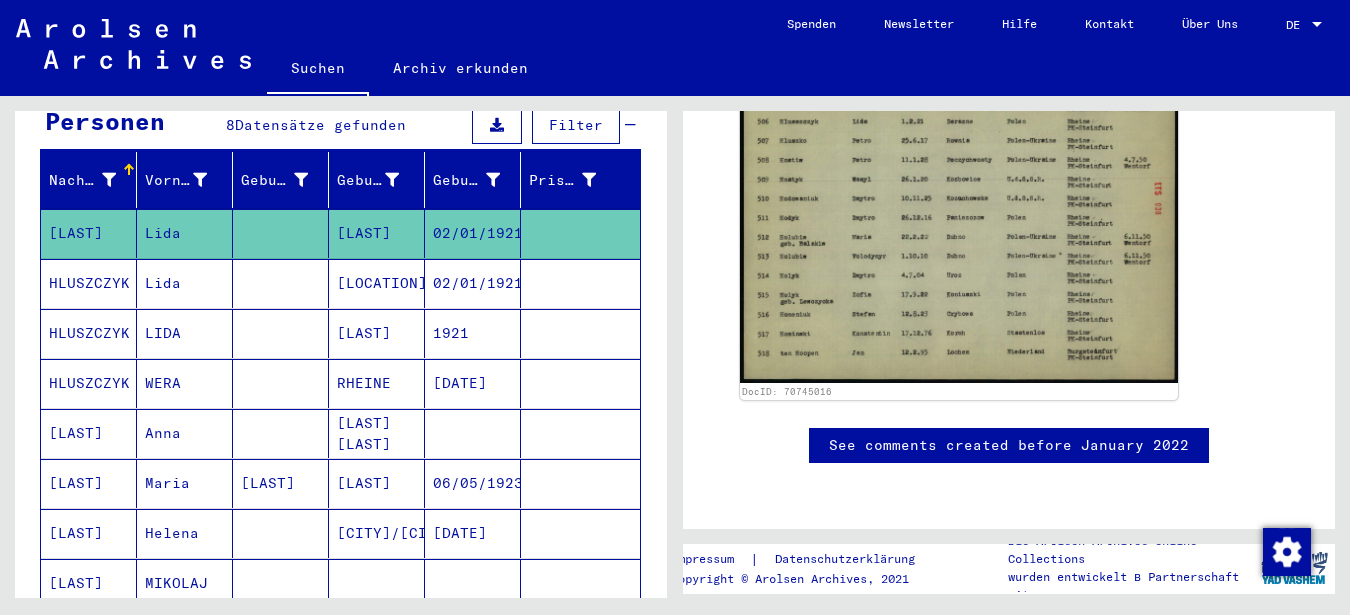 click on "[LAST]" 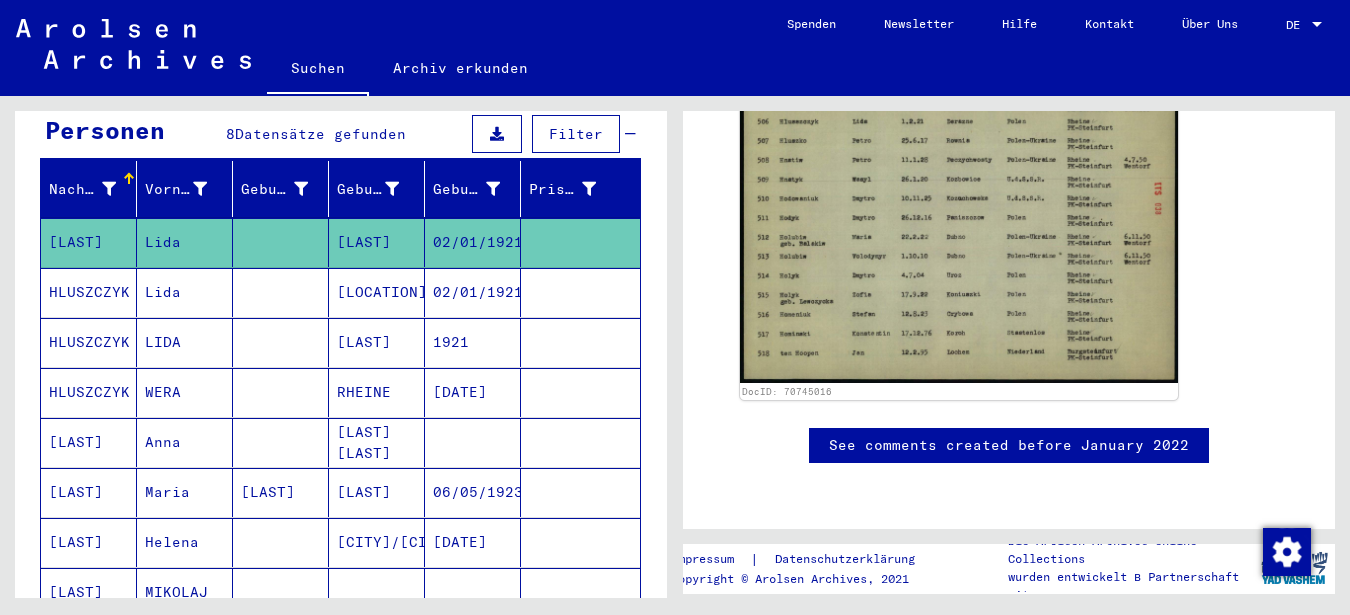 scroll, scrollTop: 0, scrollLeft: 0, axis: both 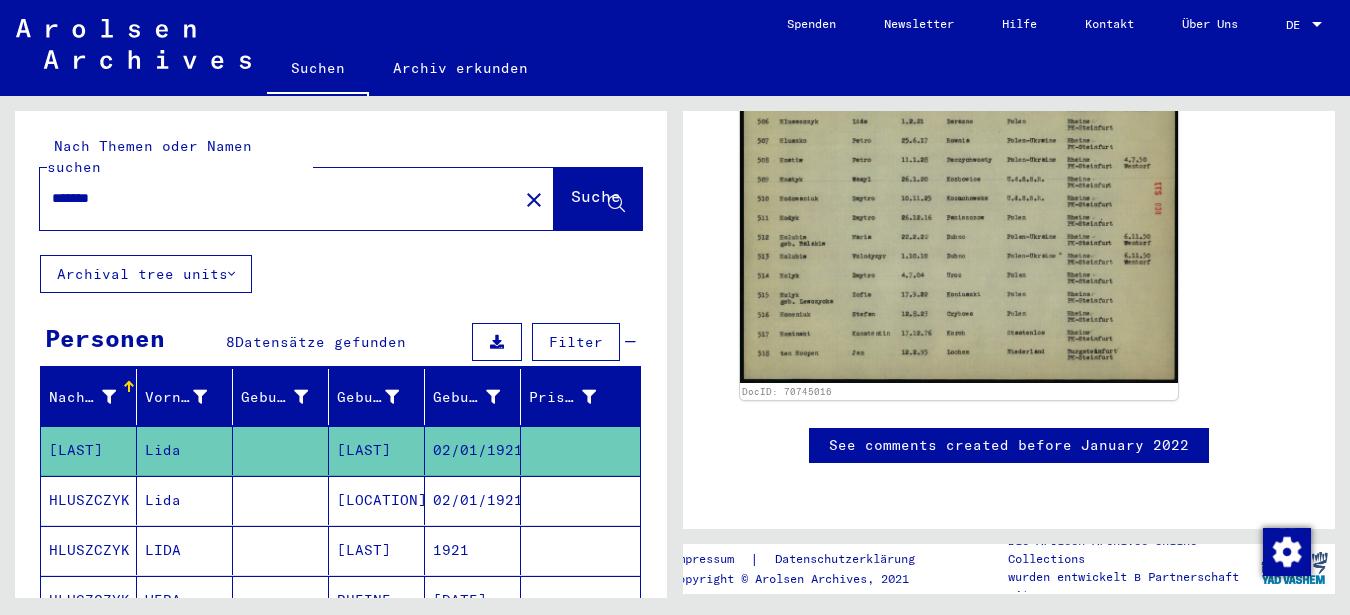 drag, startPoint x: 170, startPoint y: 184, endPoint x: 60, endPoint y: 175, distance: 110.36757 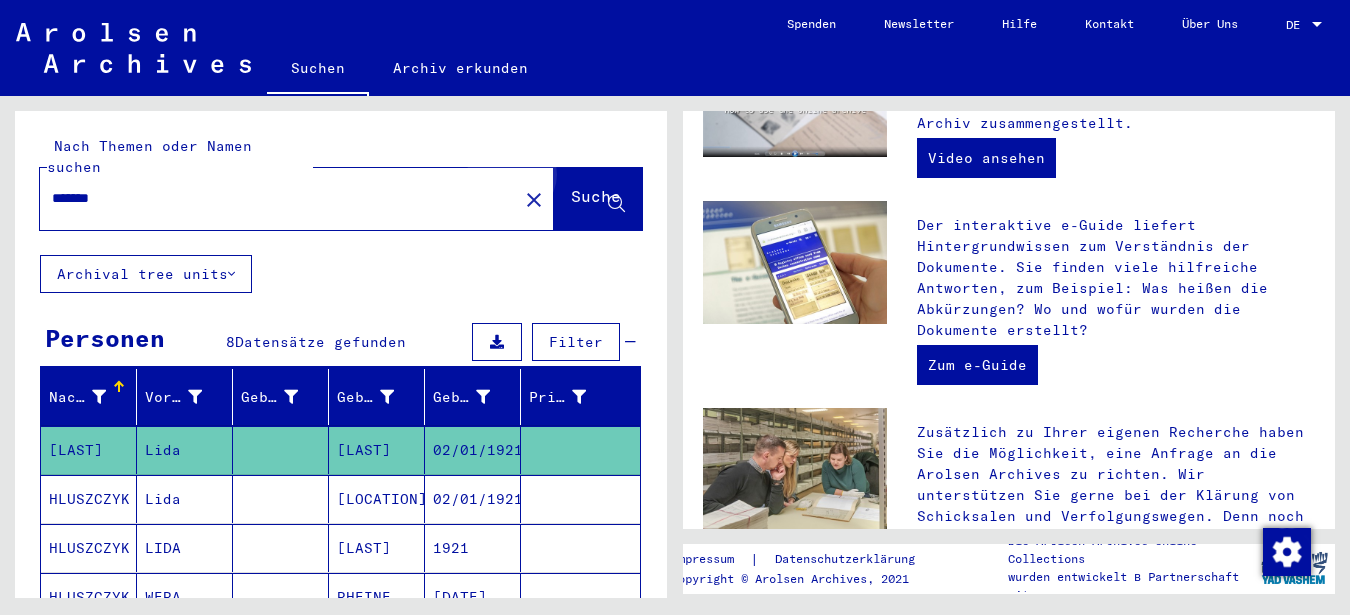 scroll, scrollTop: 0, scrollLeft: 0, axis: both 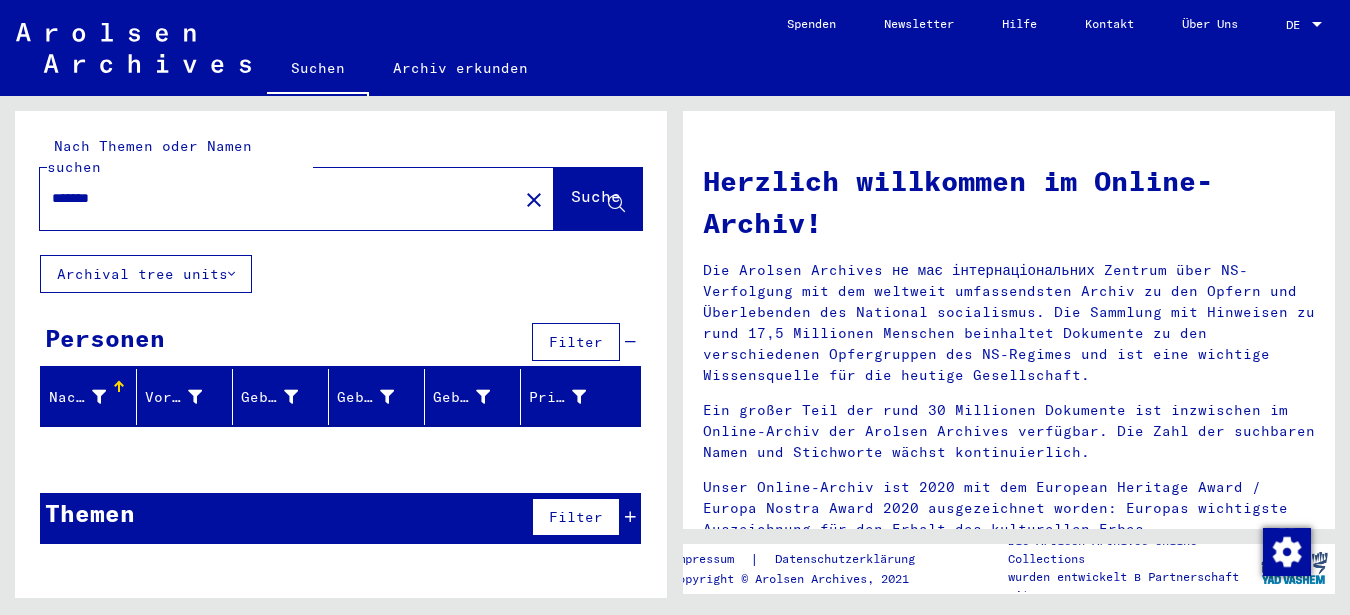 click on "*******" at bounding box center [273, 198] 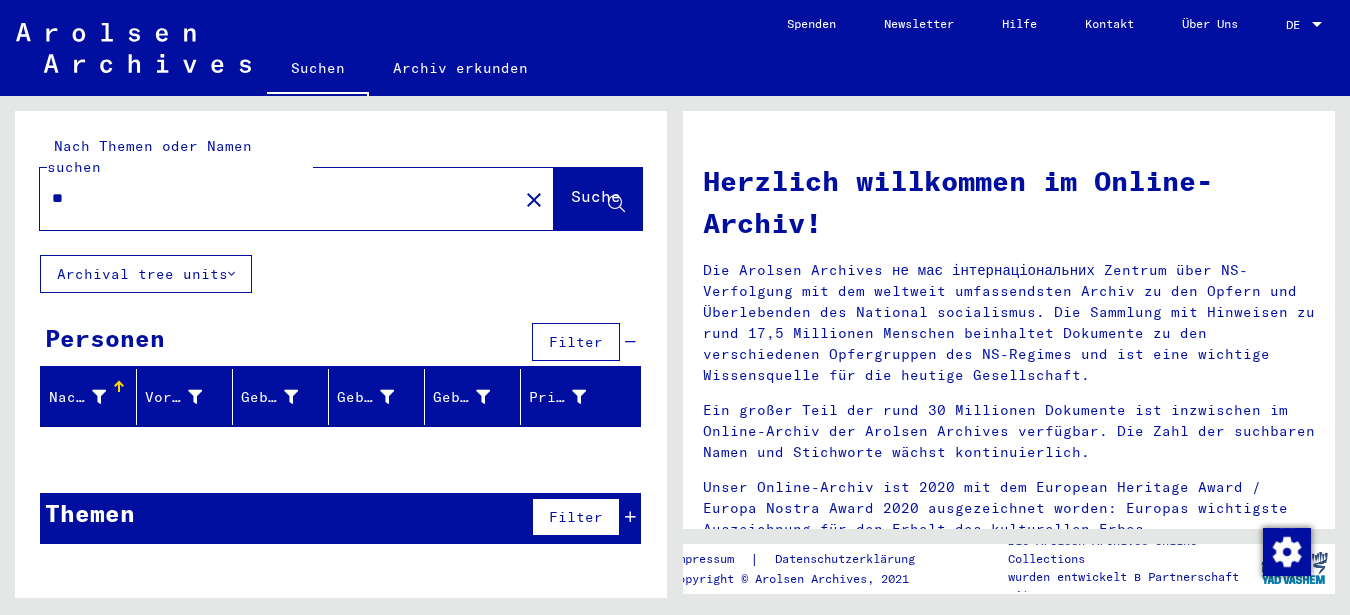 type on "*" 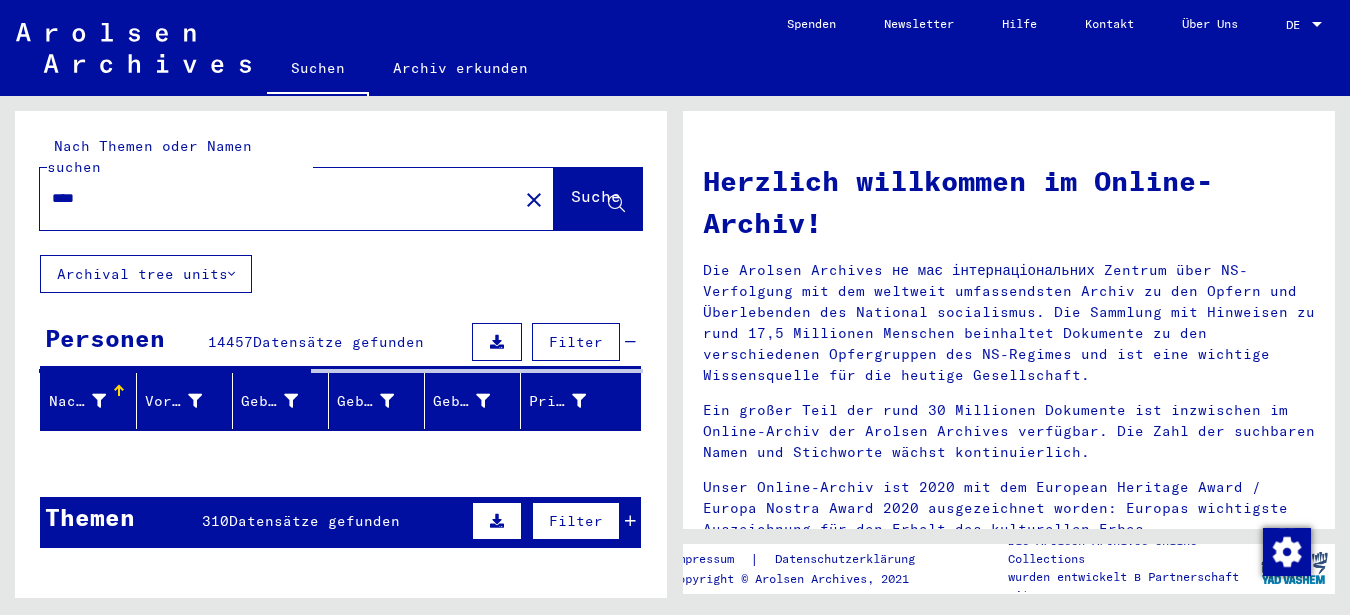 click on "****" at bounding box center (273, 198) 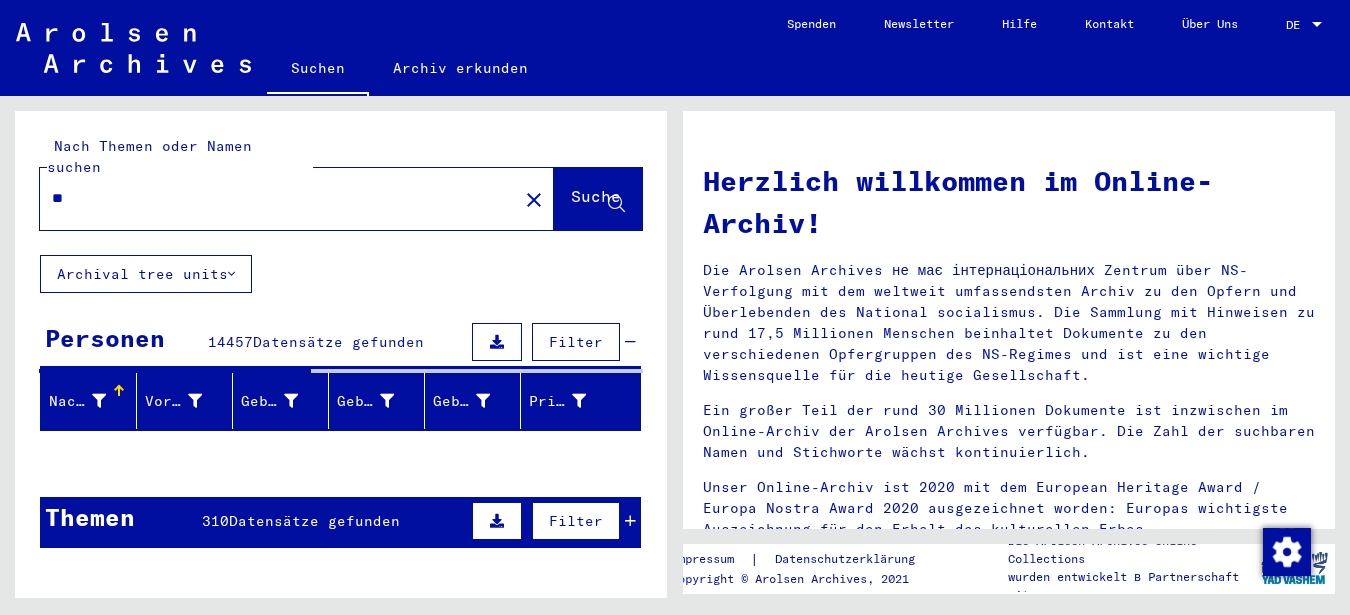 type on "*" 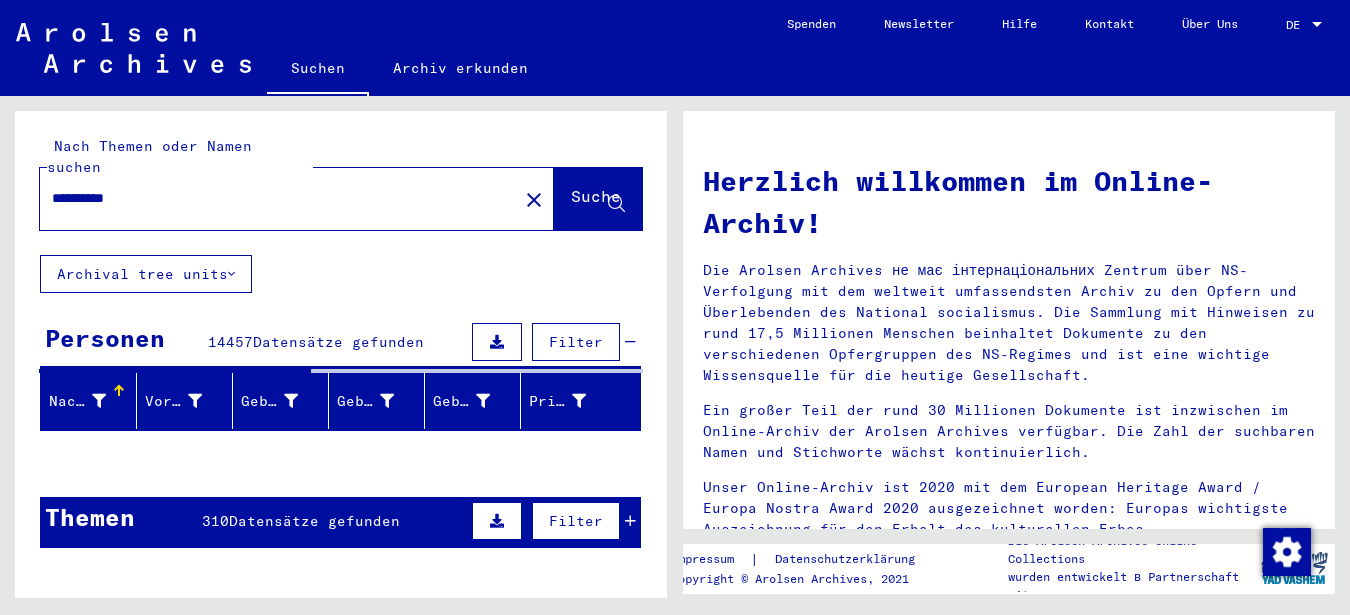 click on "Suche" 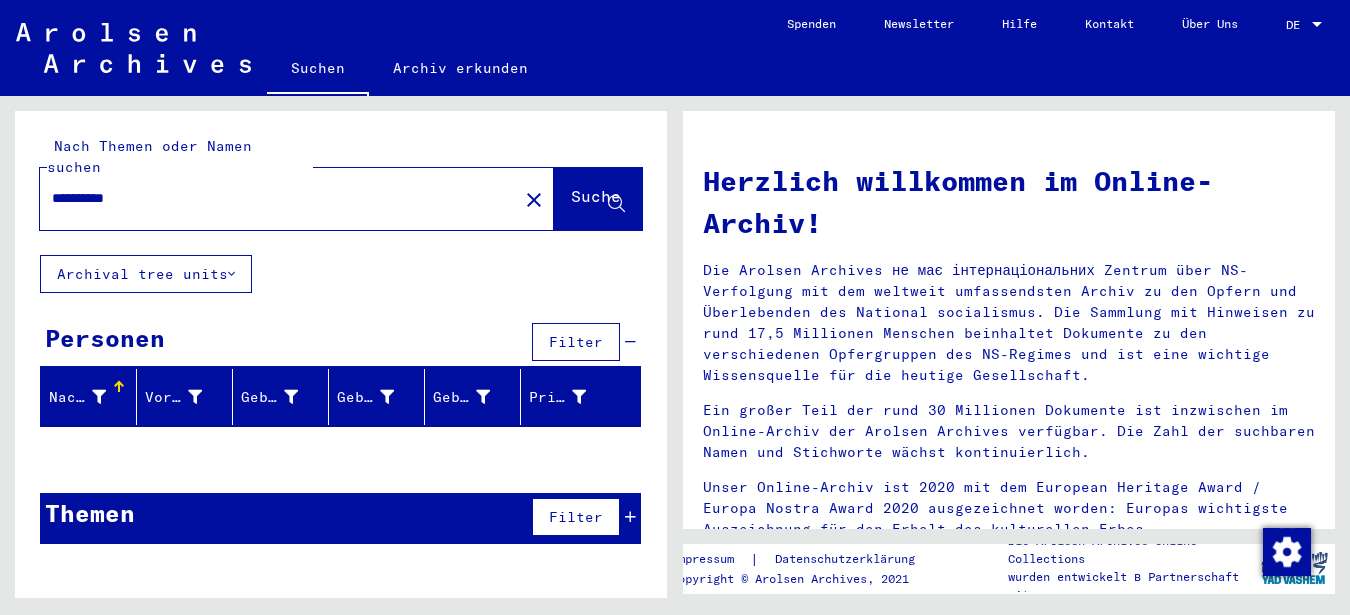 click on "**********" at bounding box center (273, 198) 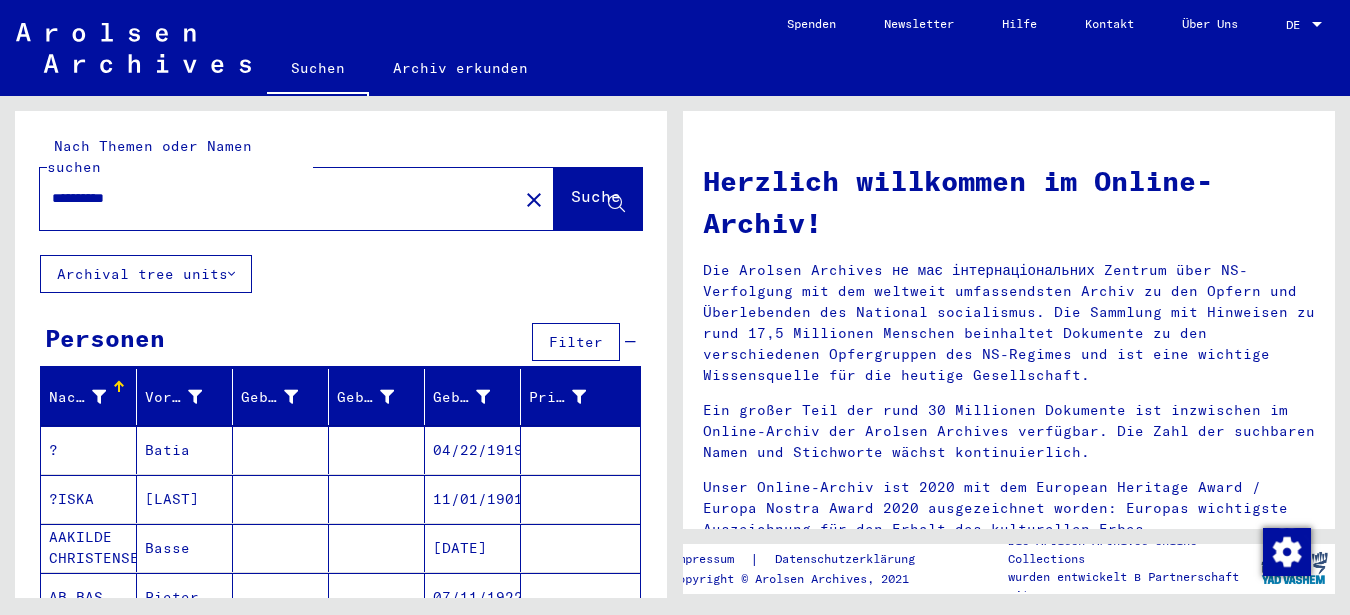 click on "**********" at bounding box center (273, 198) 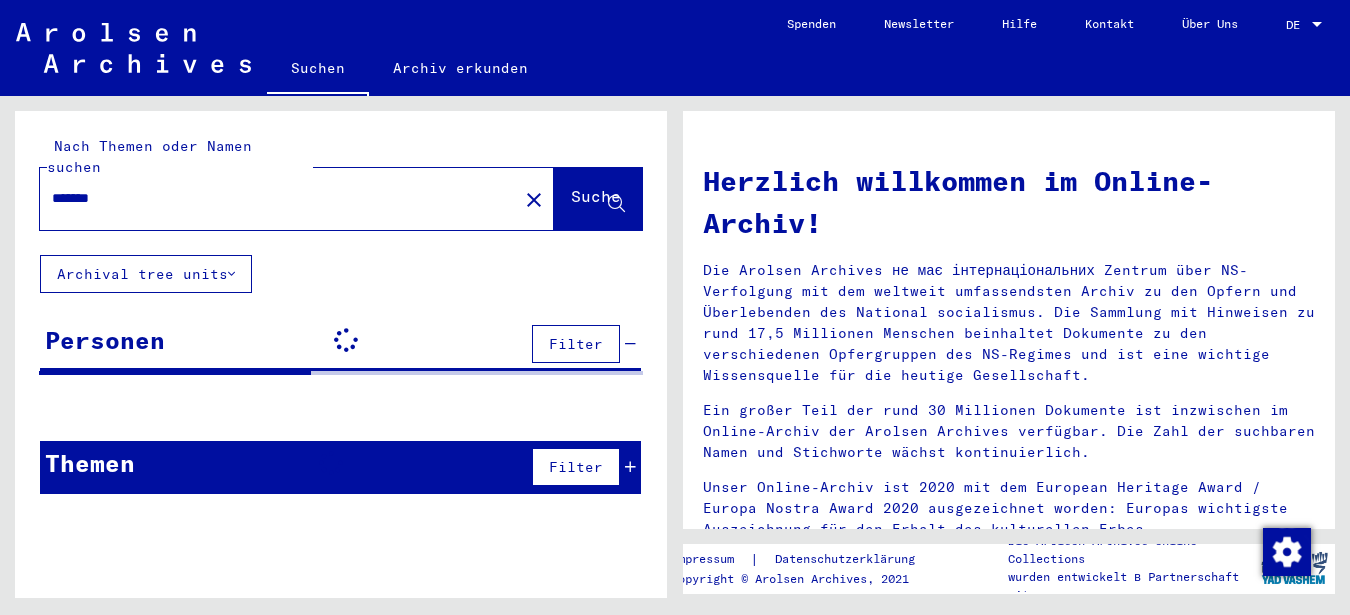 click on "Archival tree units" 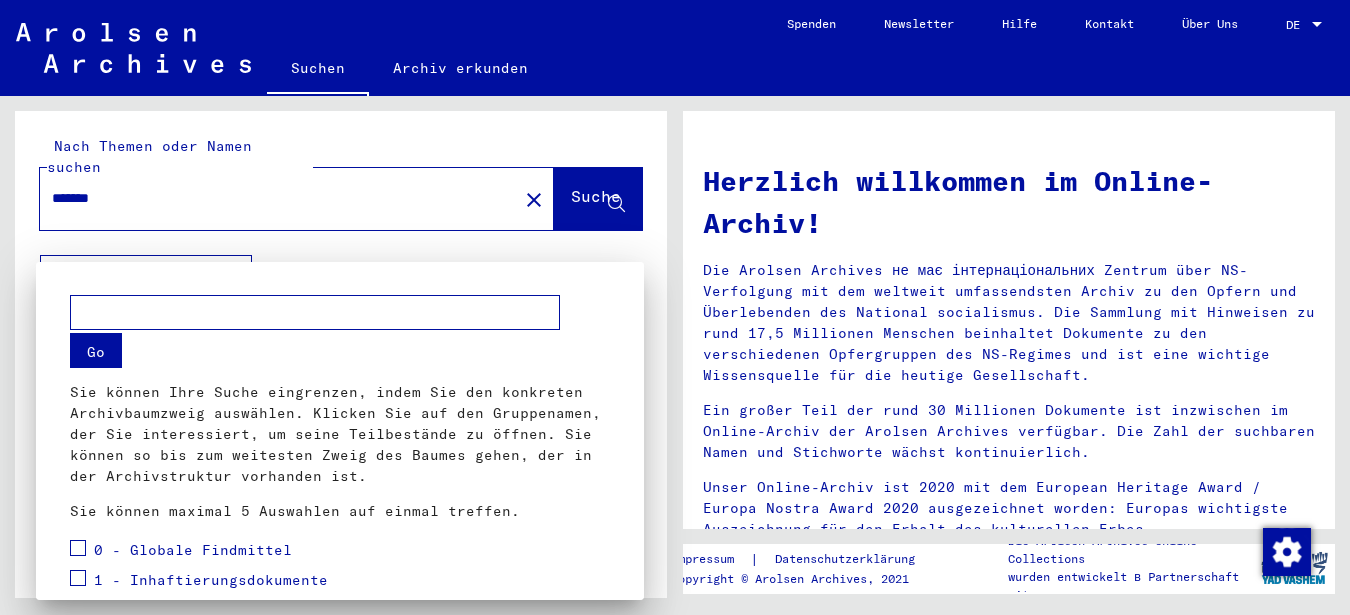 click at bounding box center (675, 307) 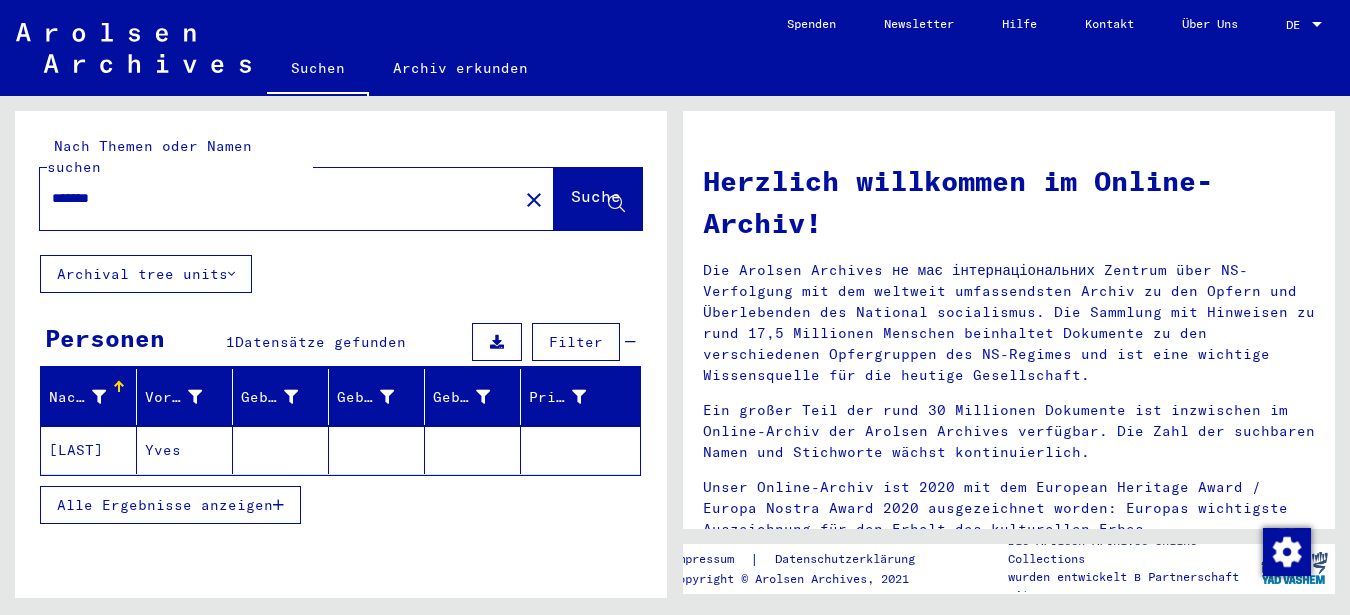 click on "*******" at bounding box center [273, 198] 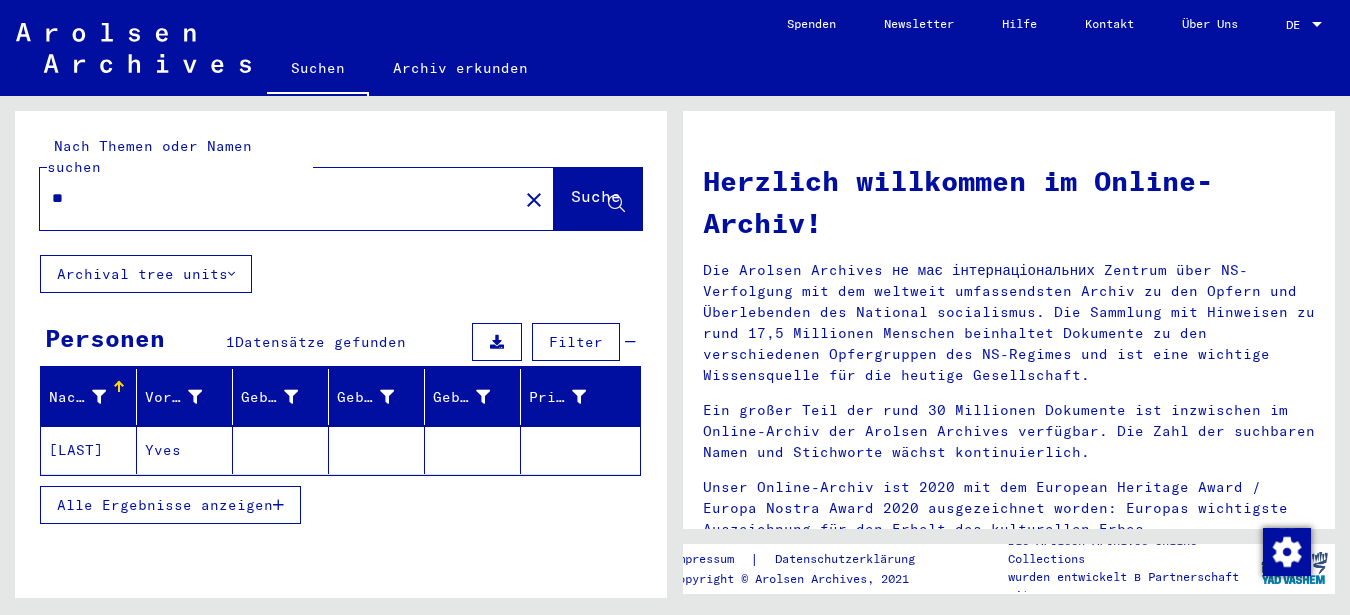 type on "*" 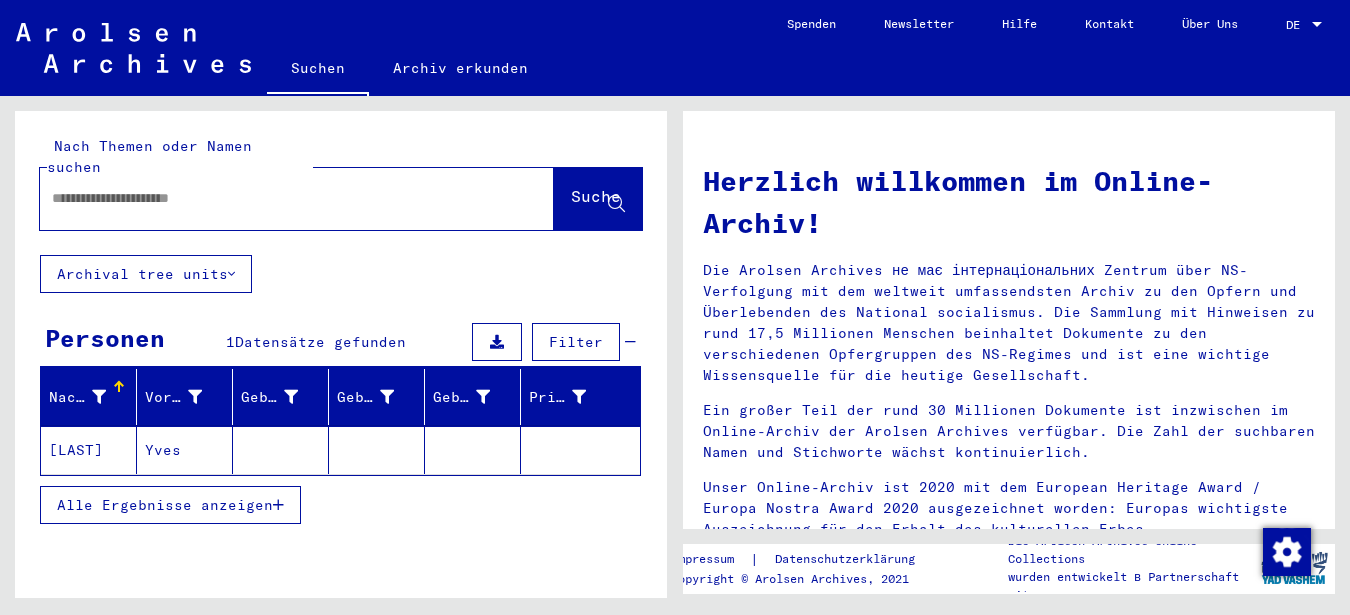 paste on "******" 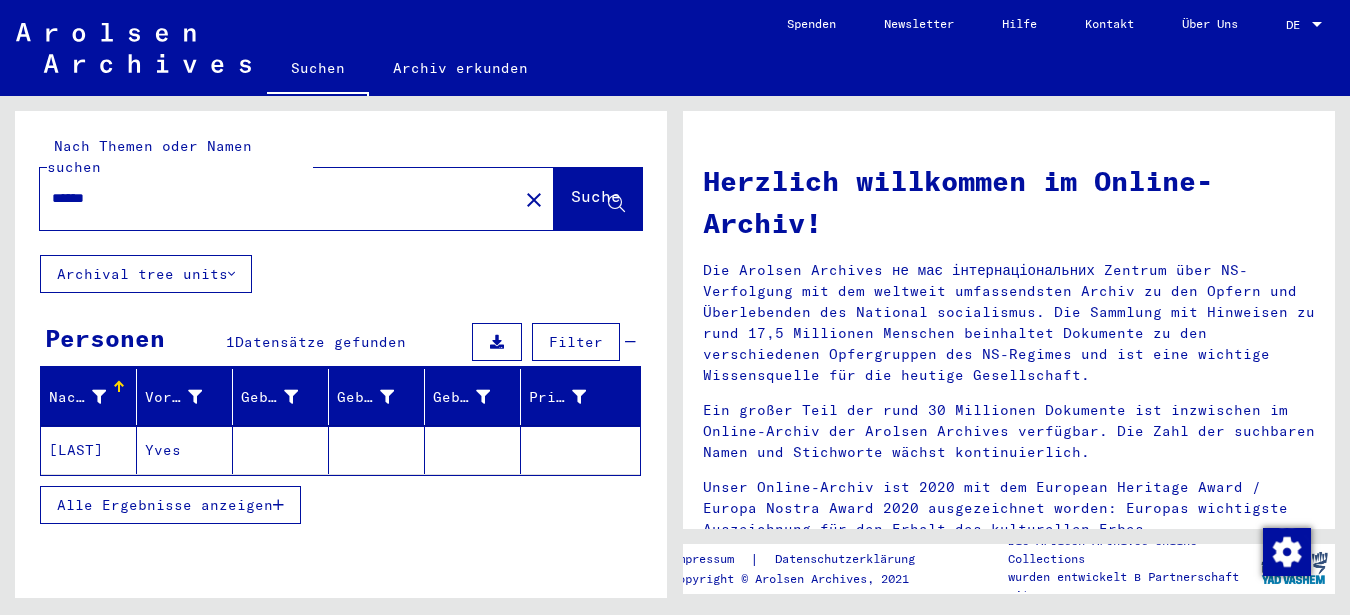 click on "Suche" 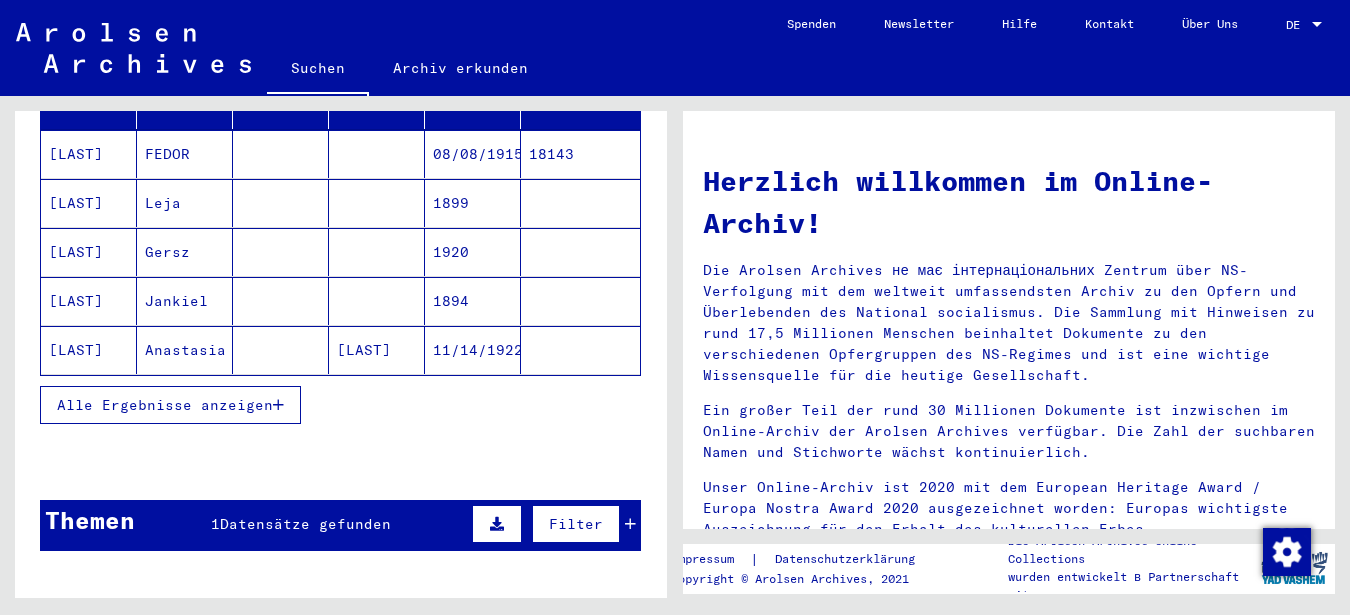 scroll, scrollTop: 269, scrollLeft: 0, axis: vertical 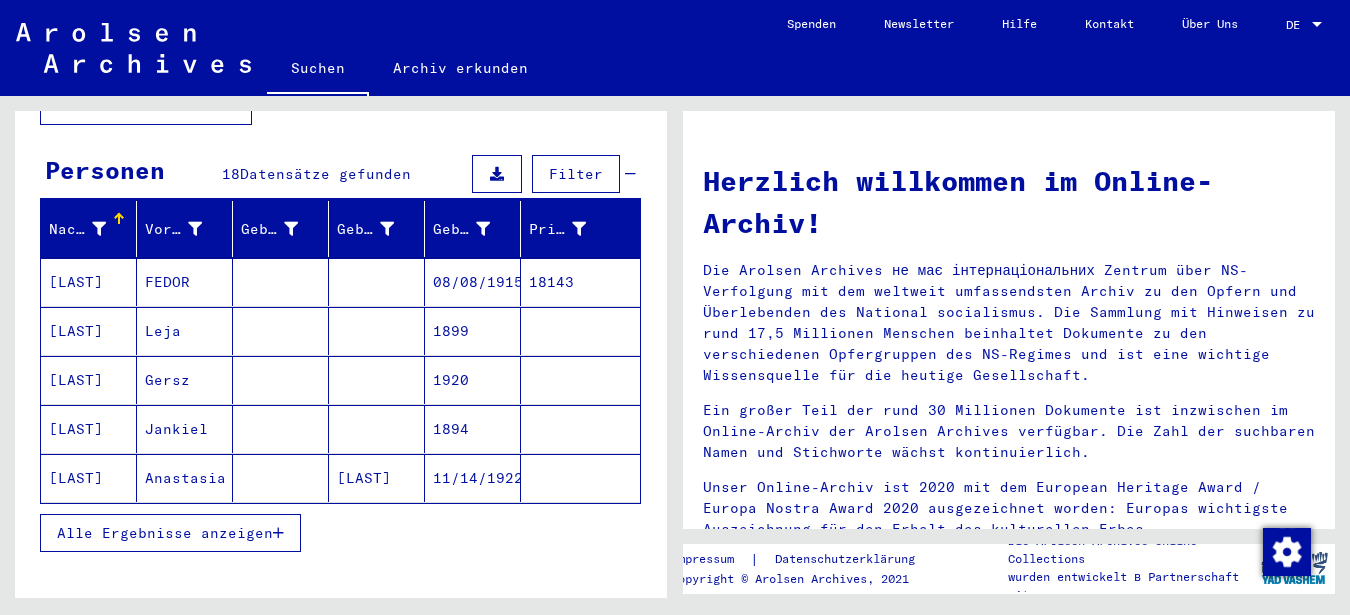 click on "Datensätze gefunden" at bounding box center [325, 174] 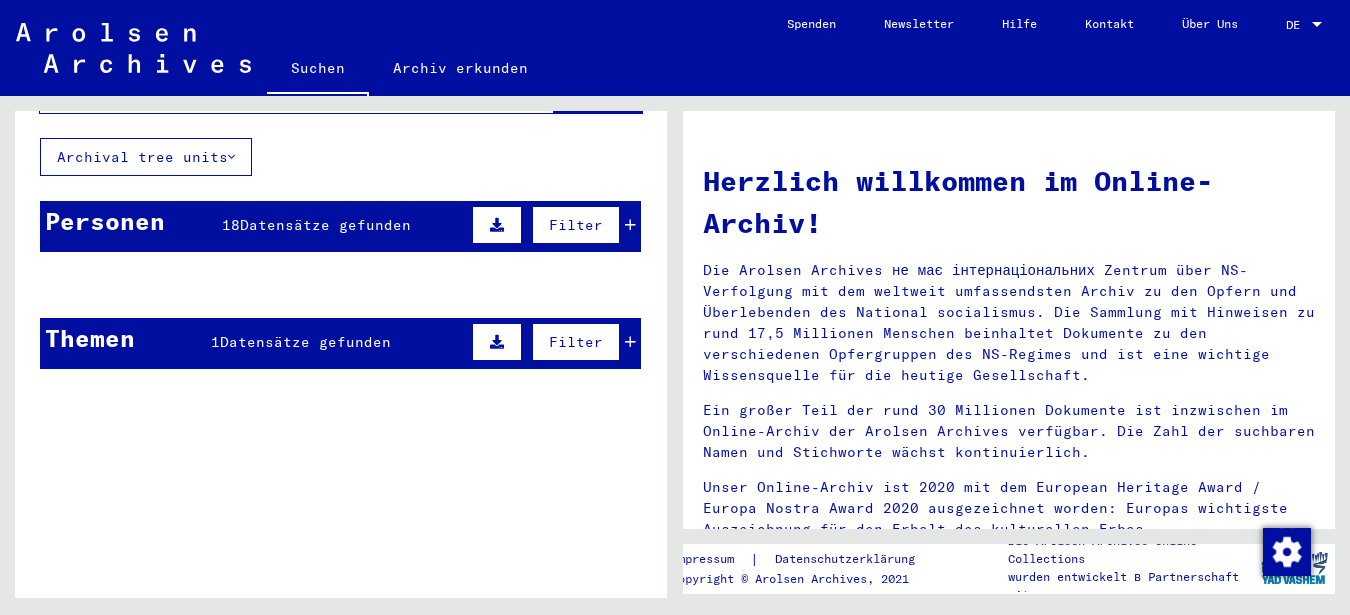 scroll, scrollTop: 96, scrollLeft: 0, axis: vertical 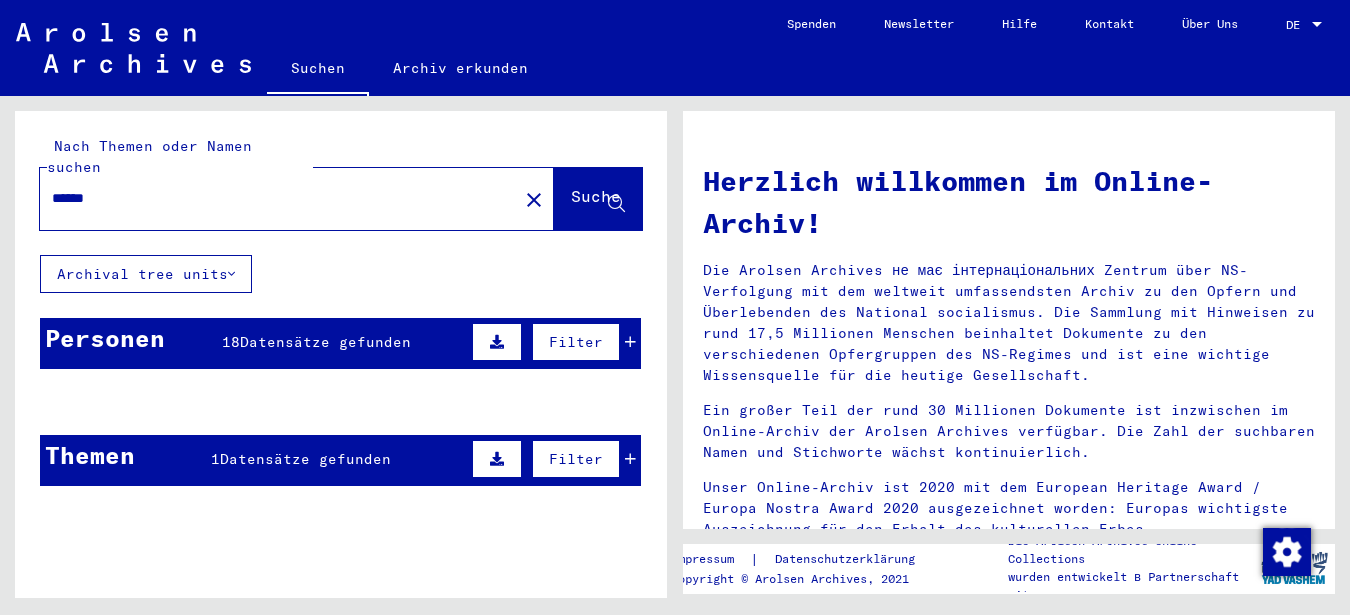 click at bounding box center (281, 499) 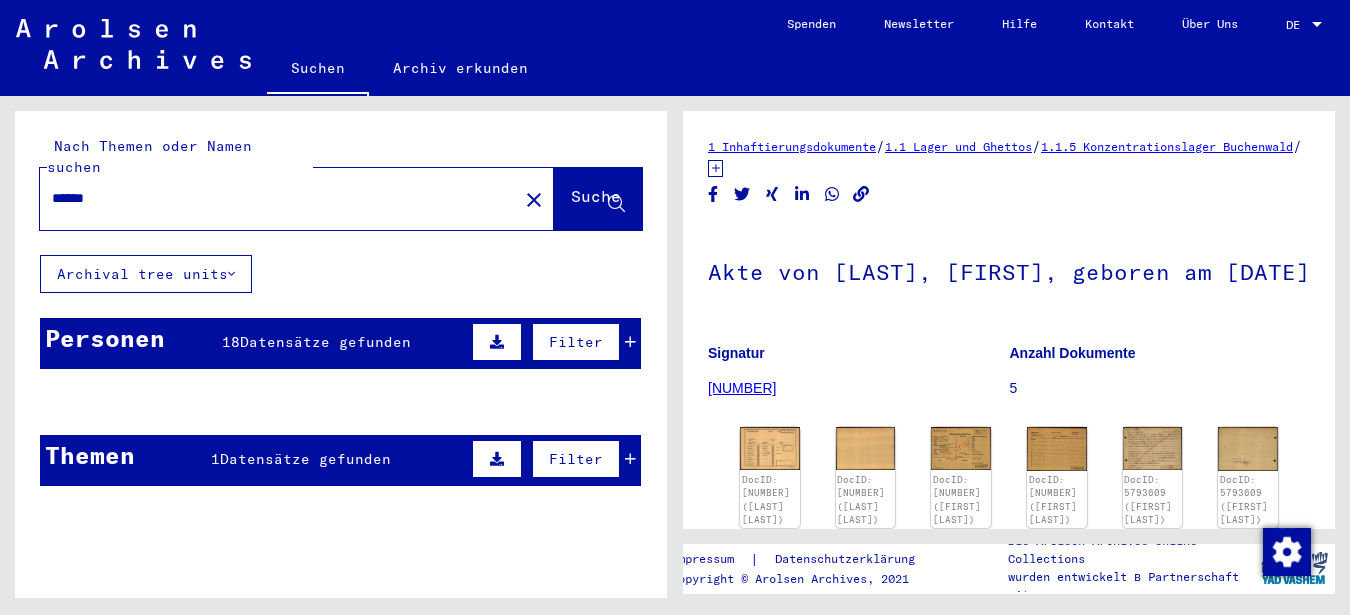 scroll, scrollTop: 0, scrollLeft: 0, axis: both 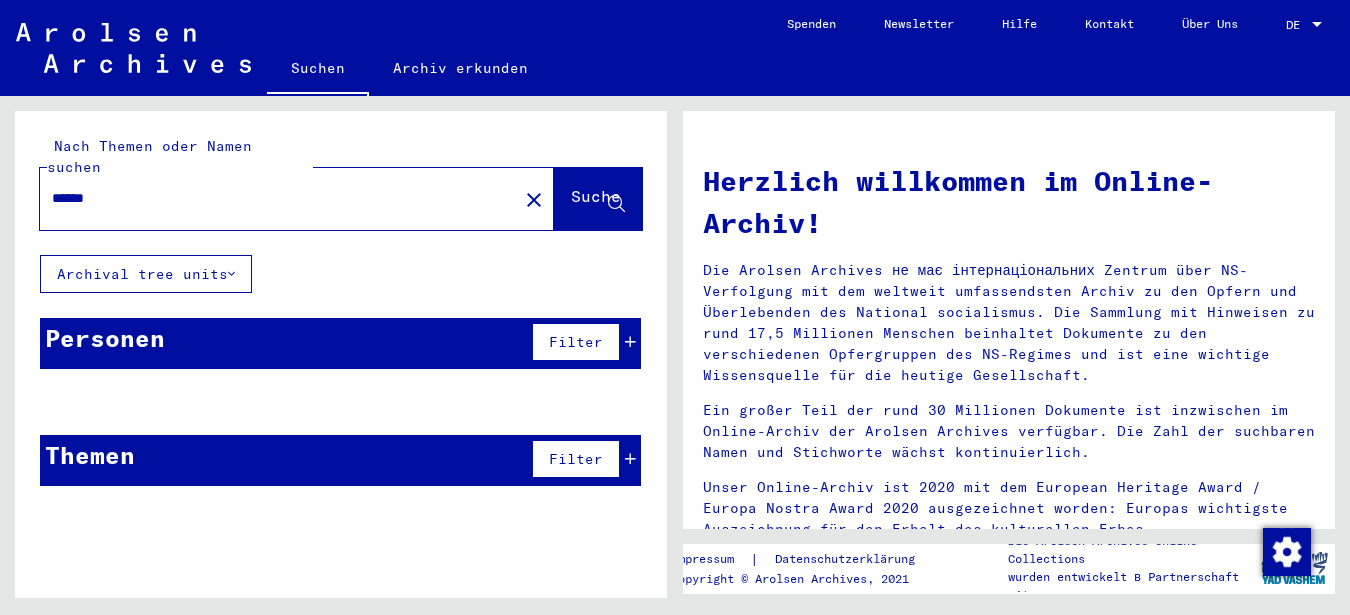 click on "******" at bounding box center [273, 198] 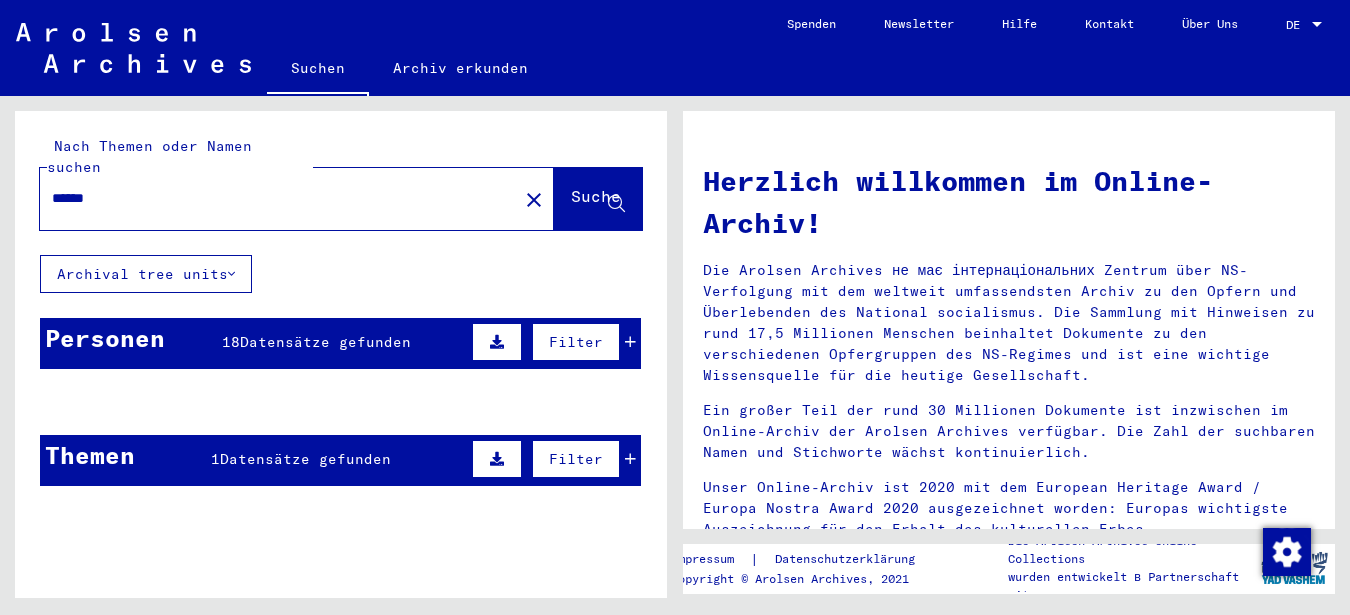 click on "Datensätze gefunden" at bounding box center (325, 342) 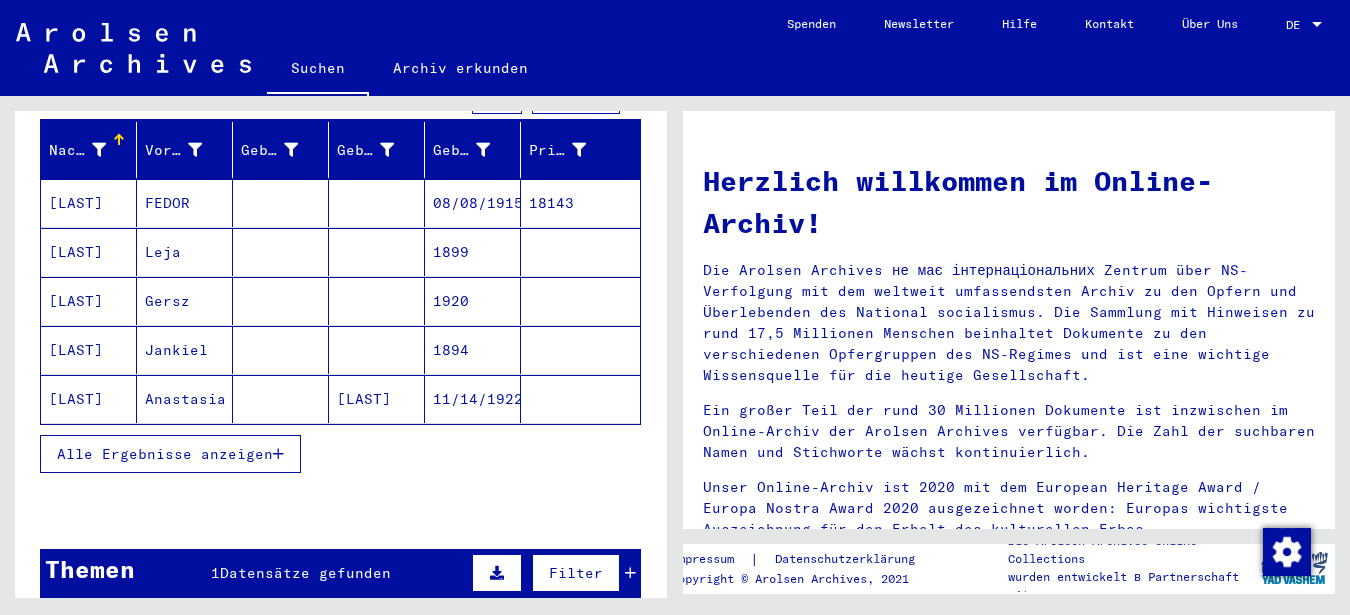 scroll, scrollTop: 232, scrollLeft: 0, axis: vertical 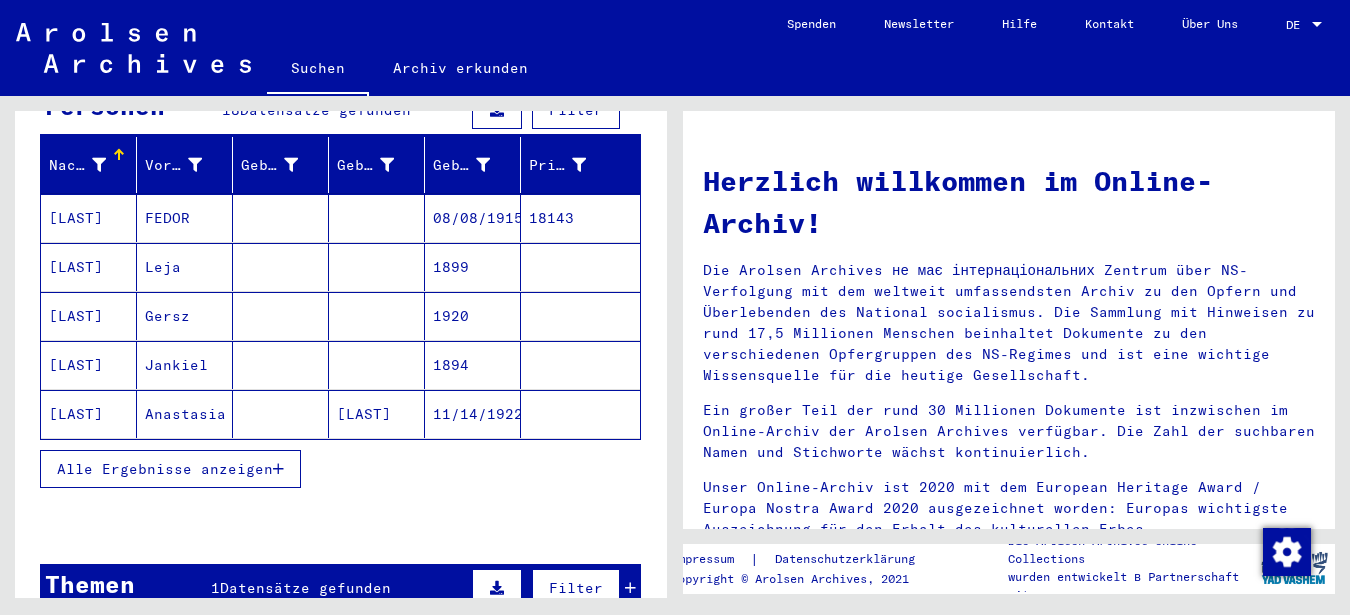 click at bounding box center (278, 469) 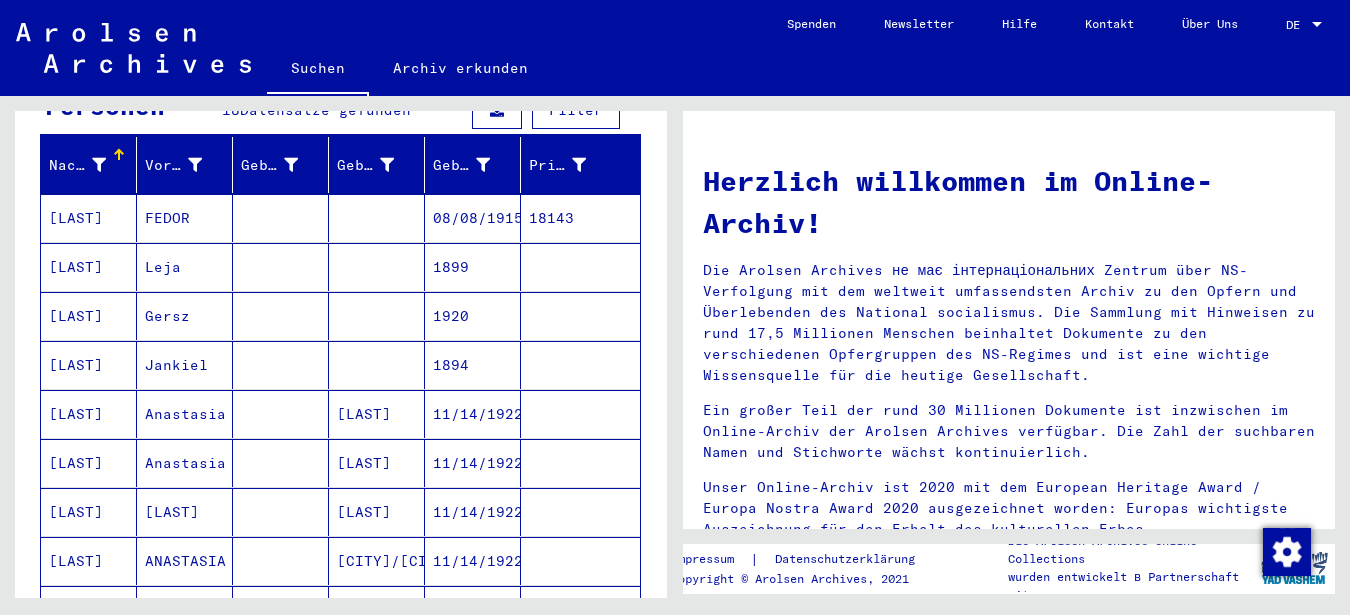scroll, scrollTop: 0, scrollLeft: 0, axis: both 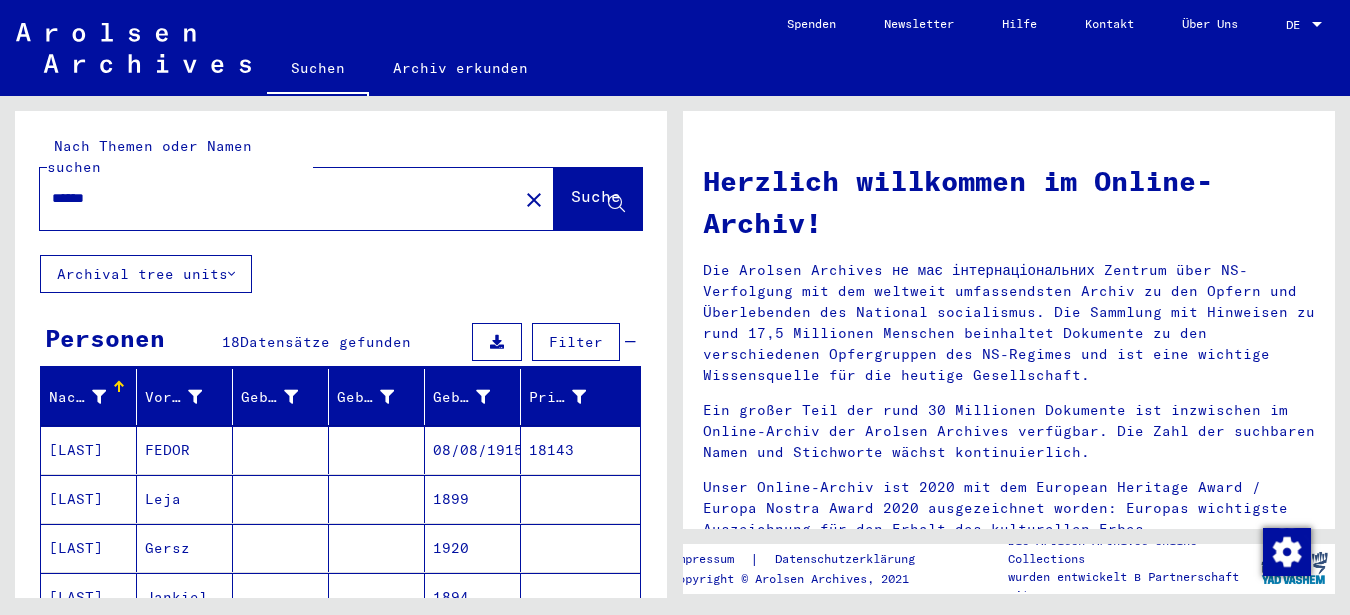 drag, startPoint x: 137, startPoint y: 180, endPoint x: -2, endPoint y: 179, distance: 139.0036 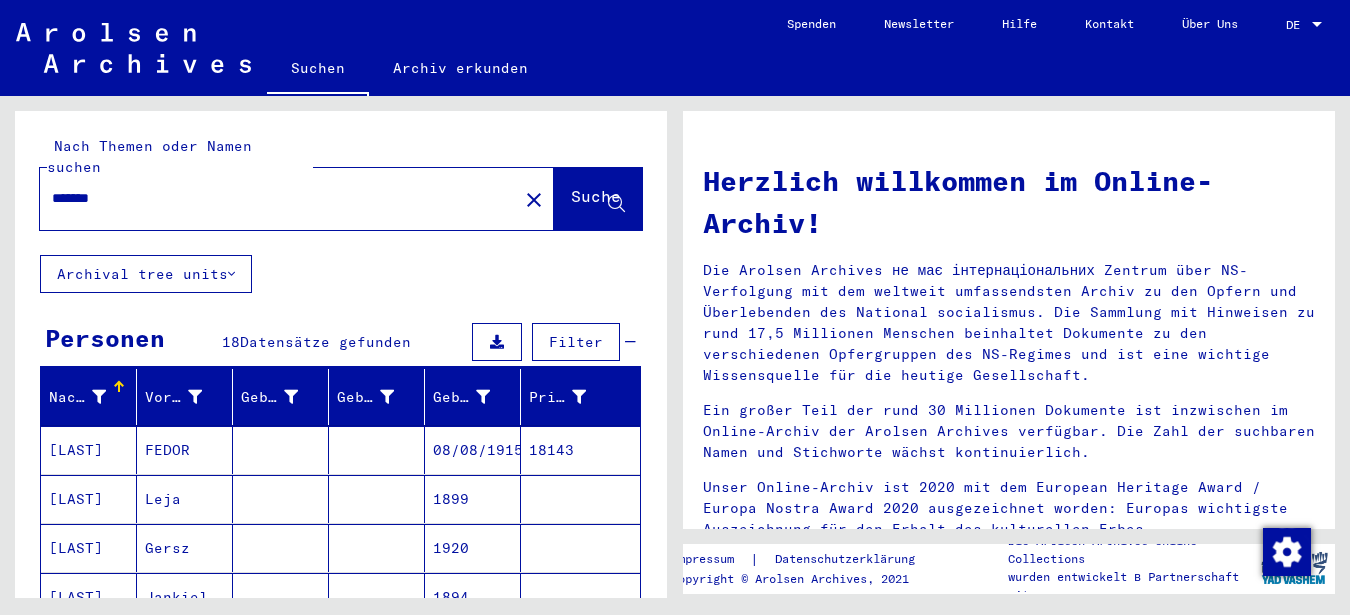 click on "Suche" 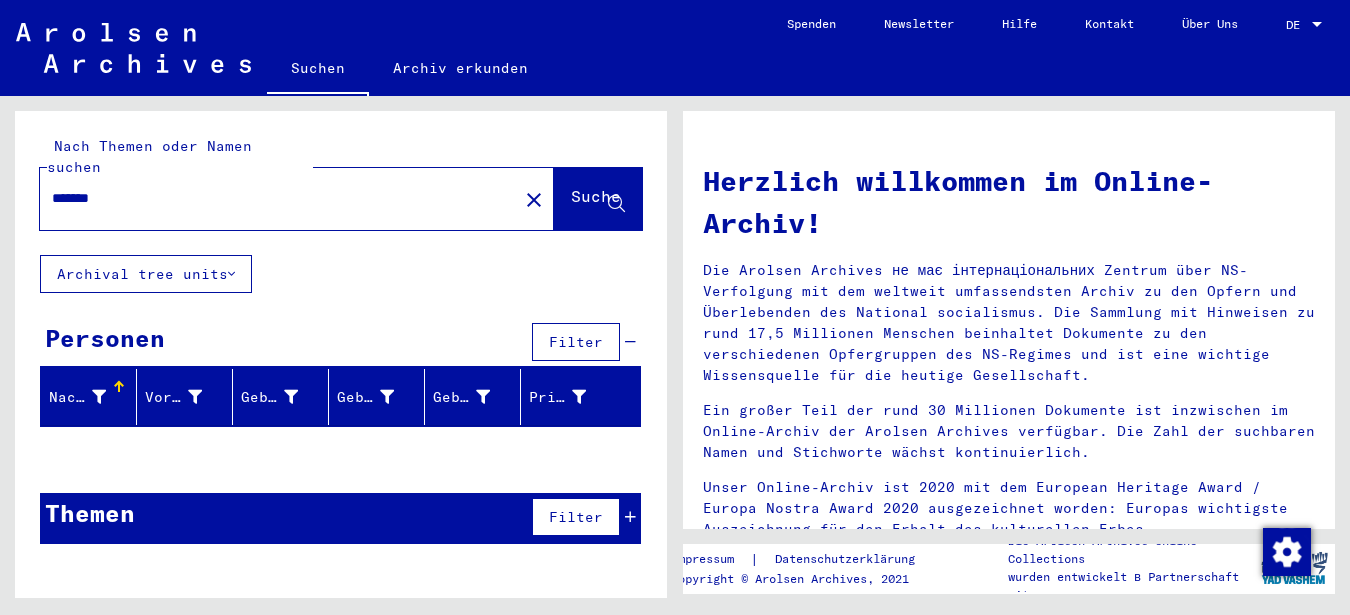 click on "*******" at bounding box center (273, 198) 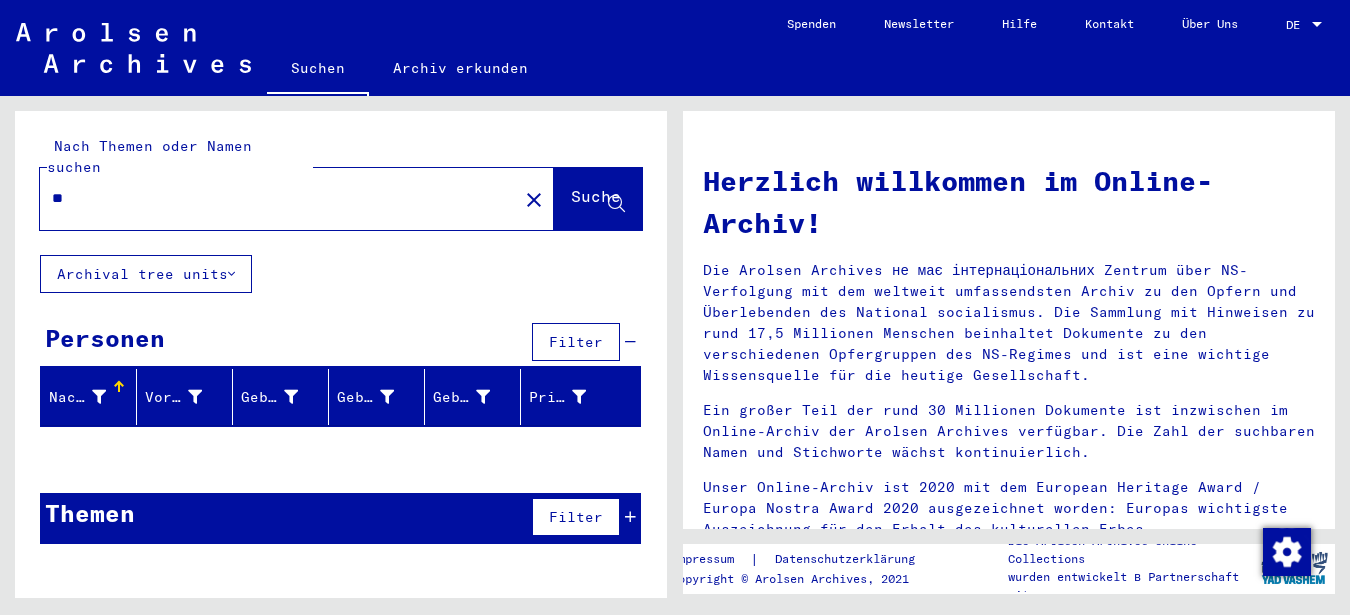 type on "*" 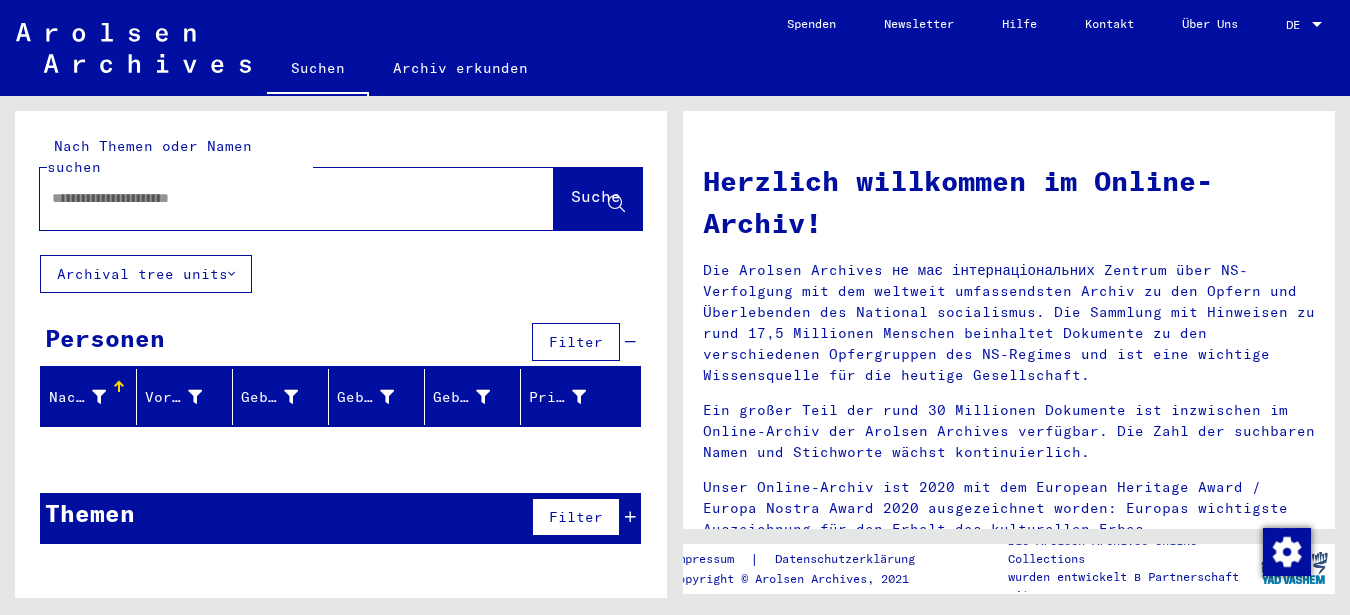 type 